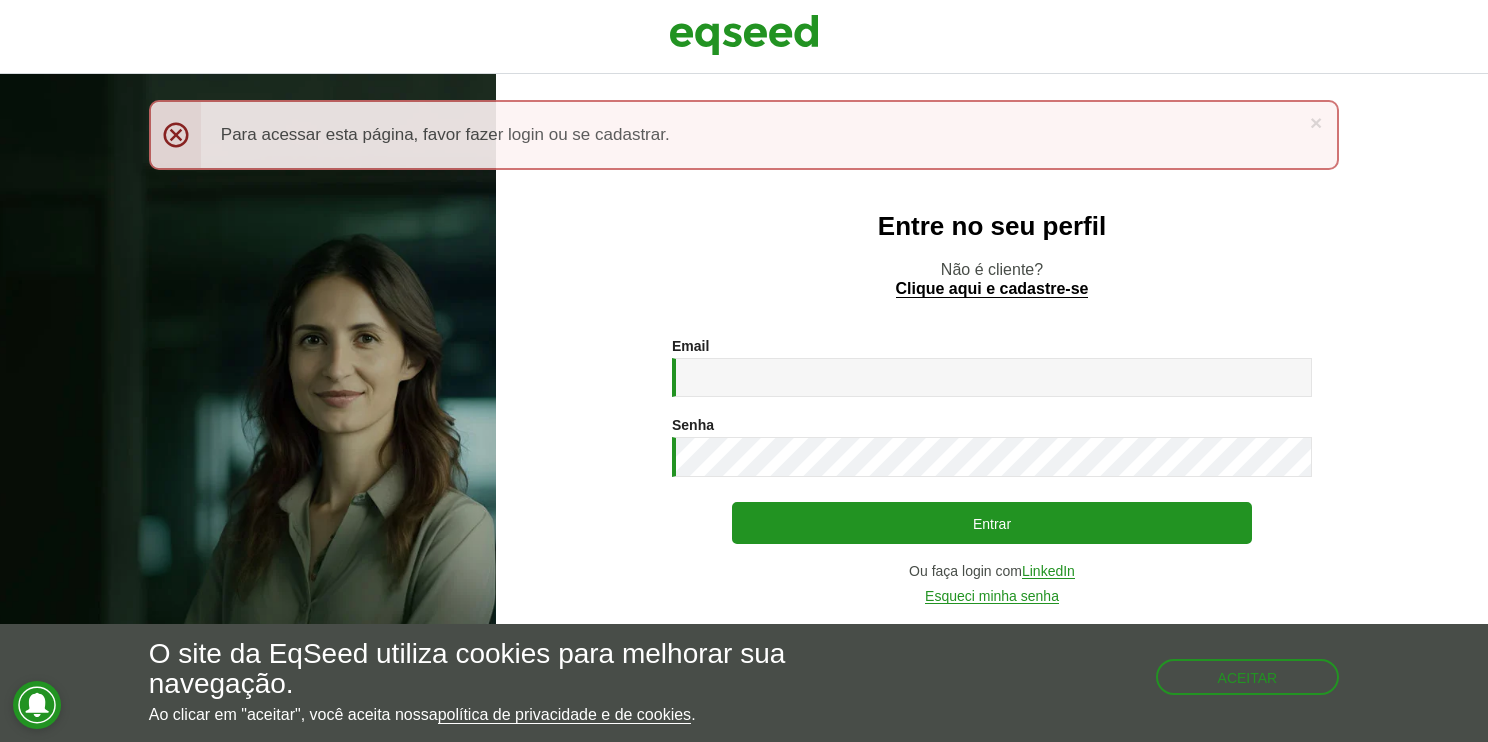 scroll, scrollTop: 0, scrollLeft: 0, axis: both 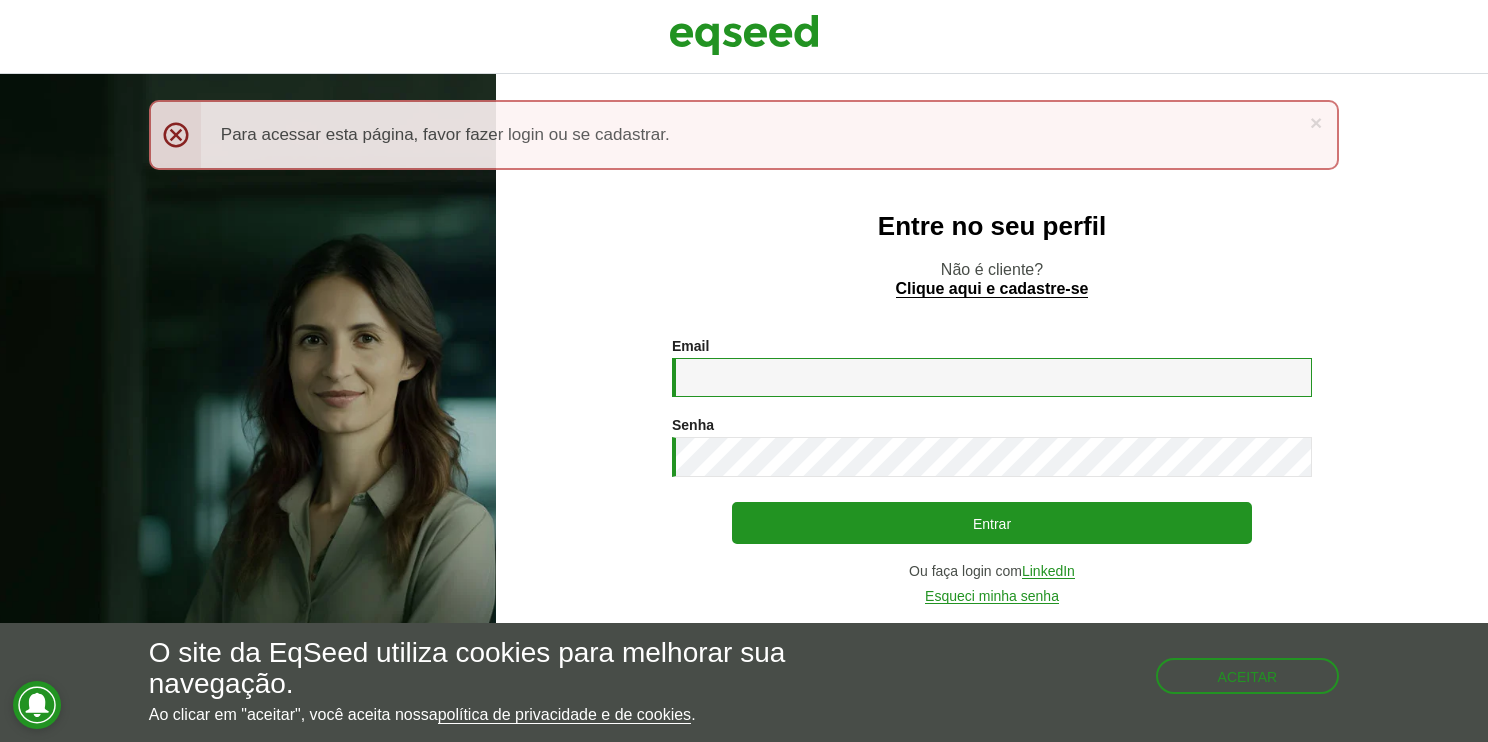click on "Email  *" at bounding box center (992, 377) 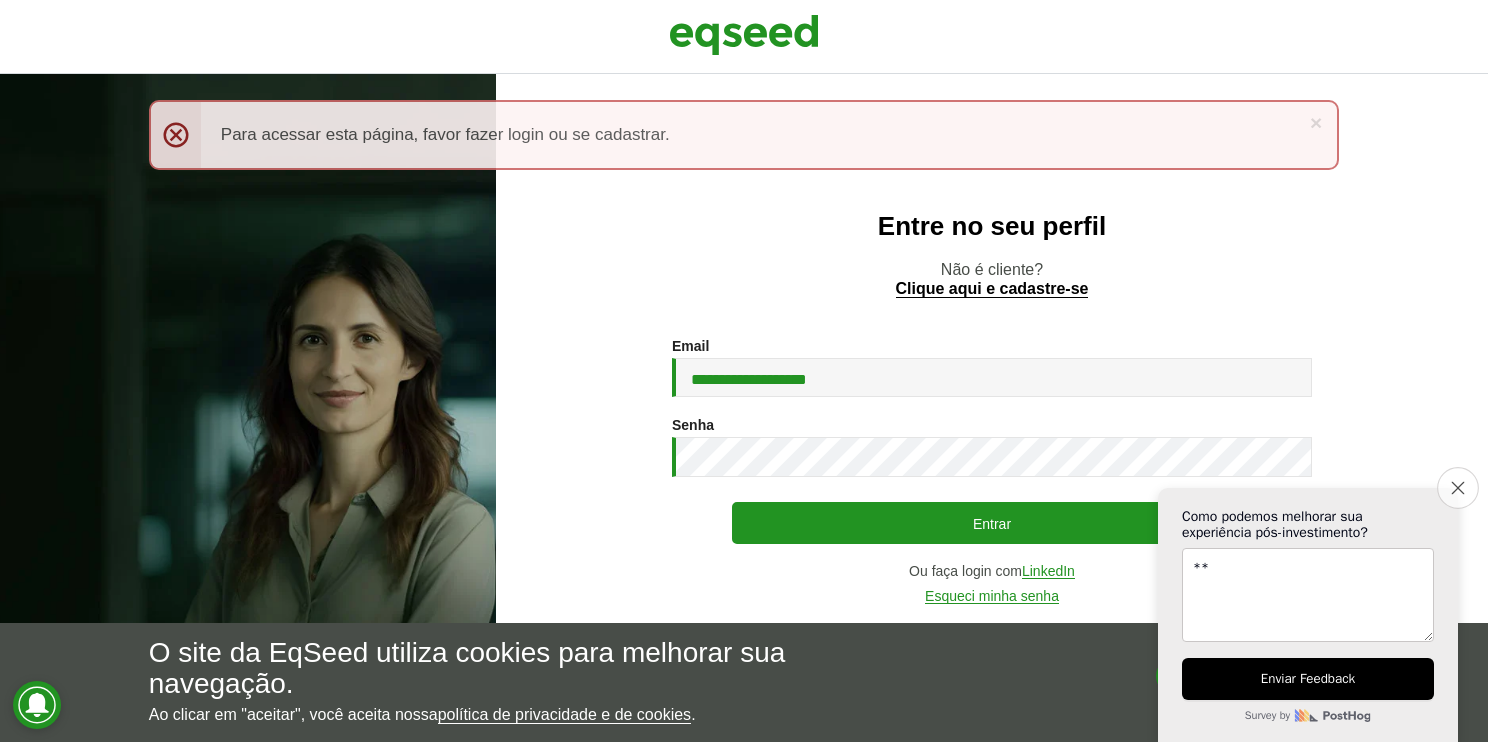 type on "**" 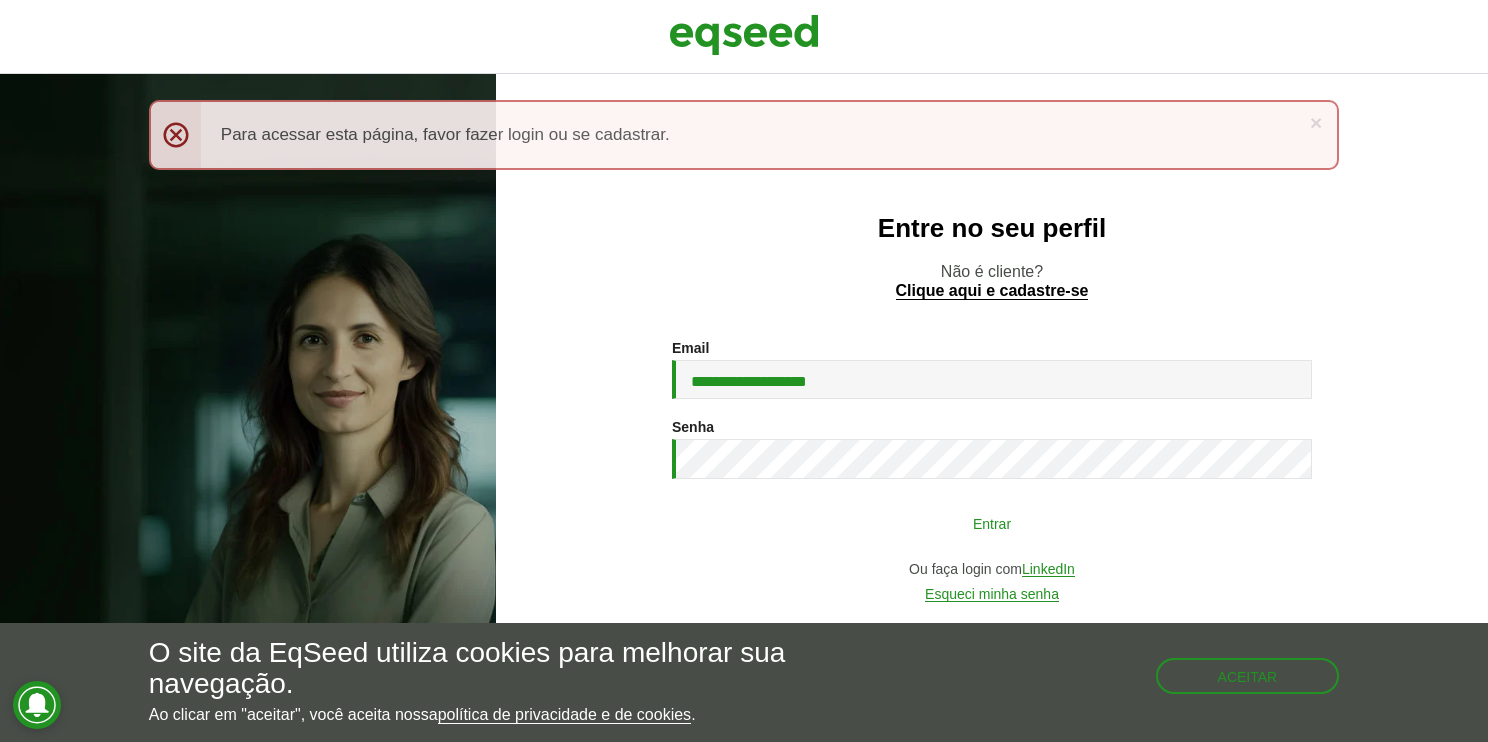 click on "Entrar" at bounding box center [992, 523] 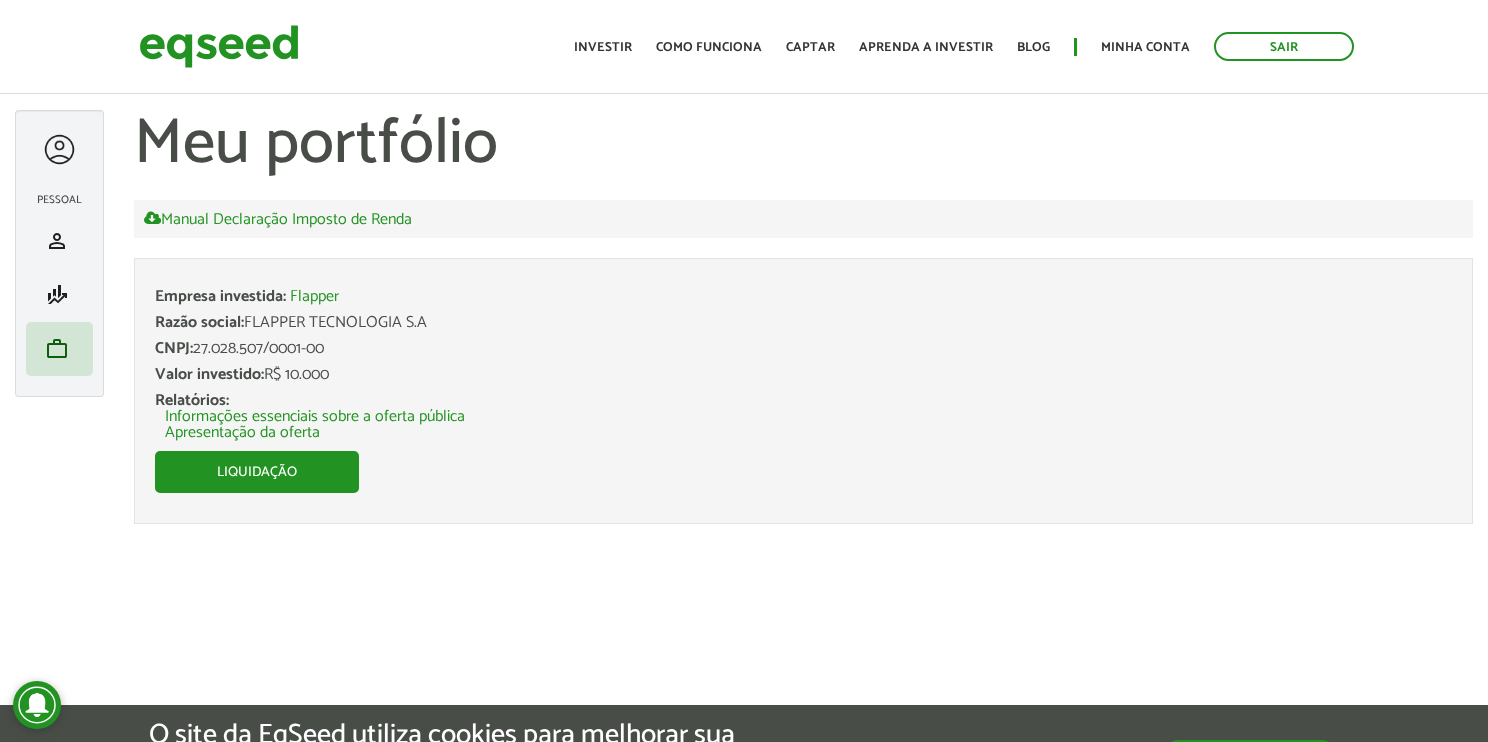 scroll, scrollTop: 0, scrollLeft: 0, axis: both 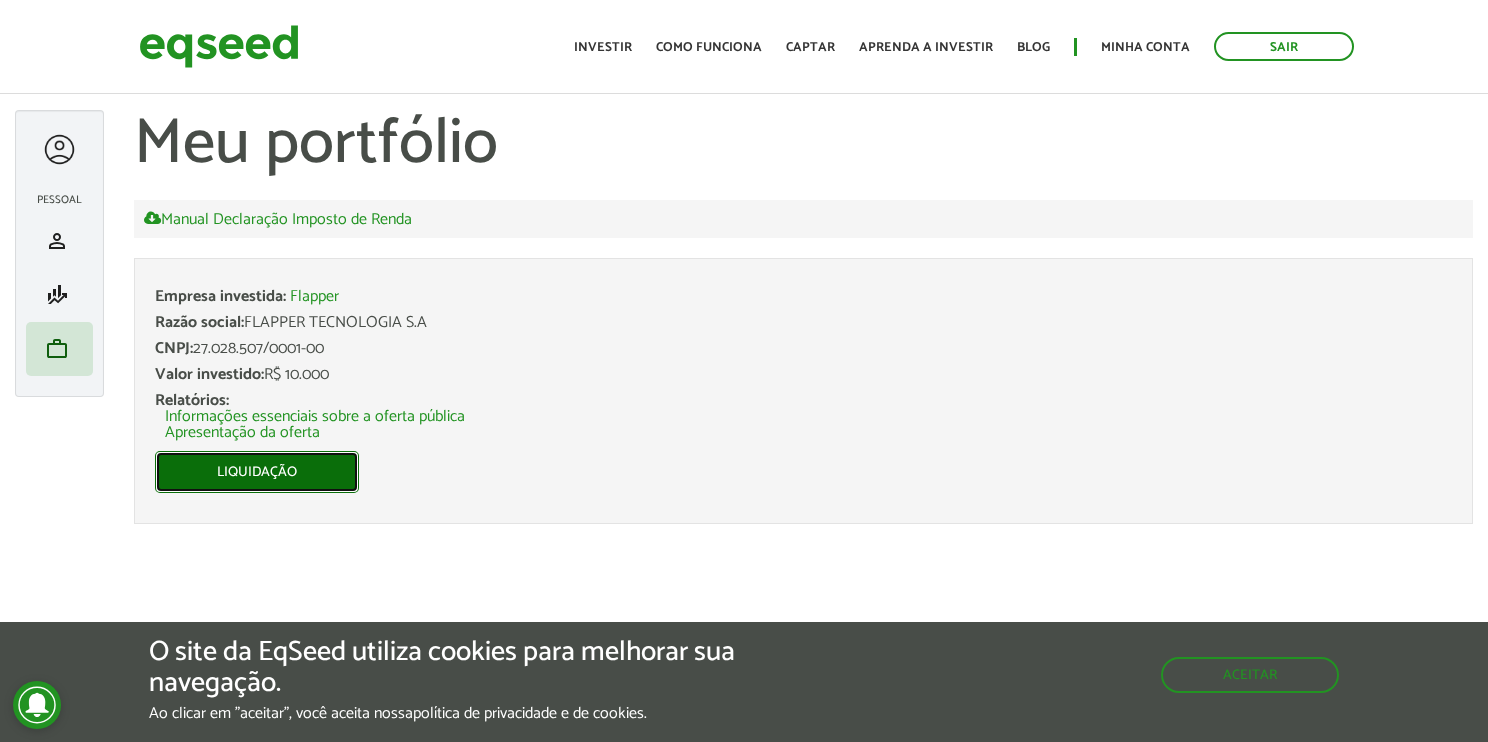 click on "Liquidação" at bounding box center [257, 472] 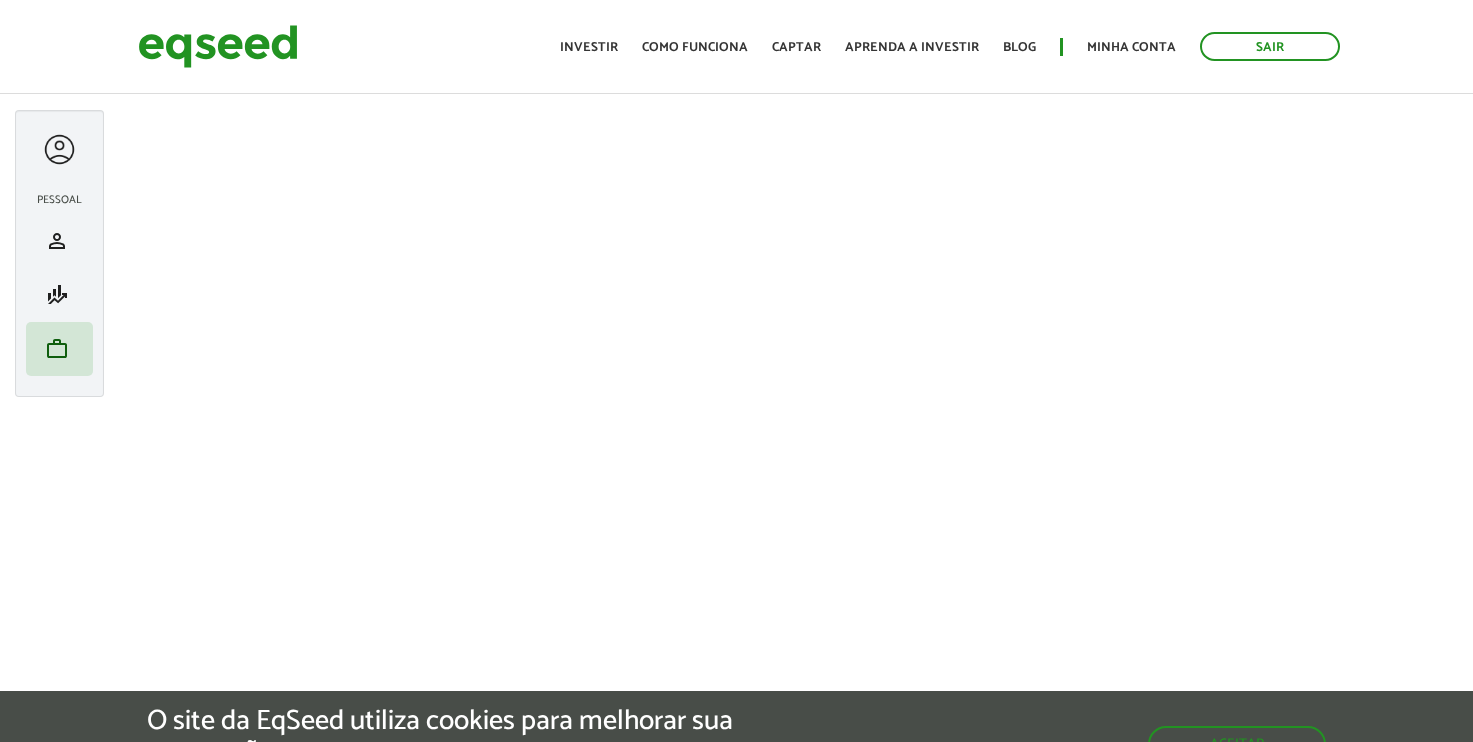 scroll, scrollTop: 0, scrollLeft: 0, axis: both 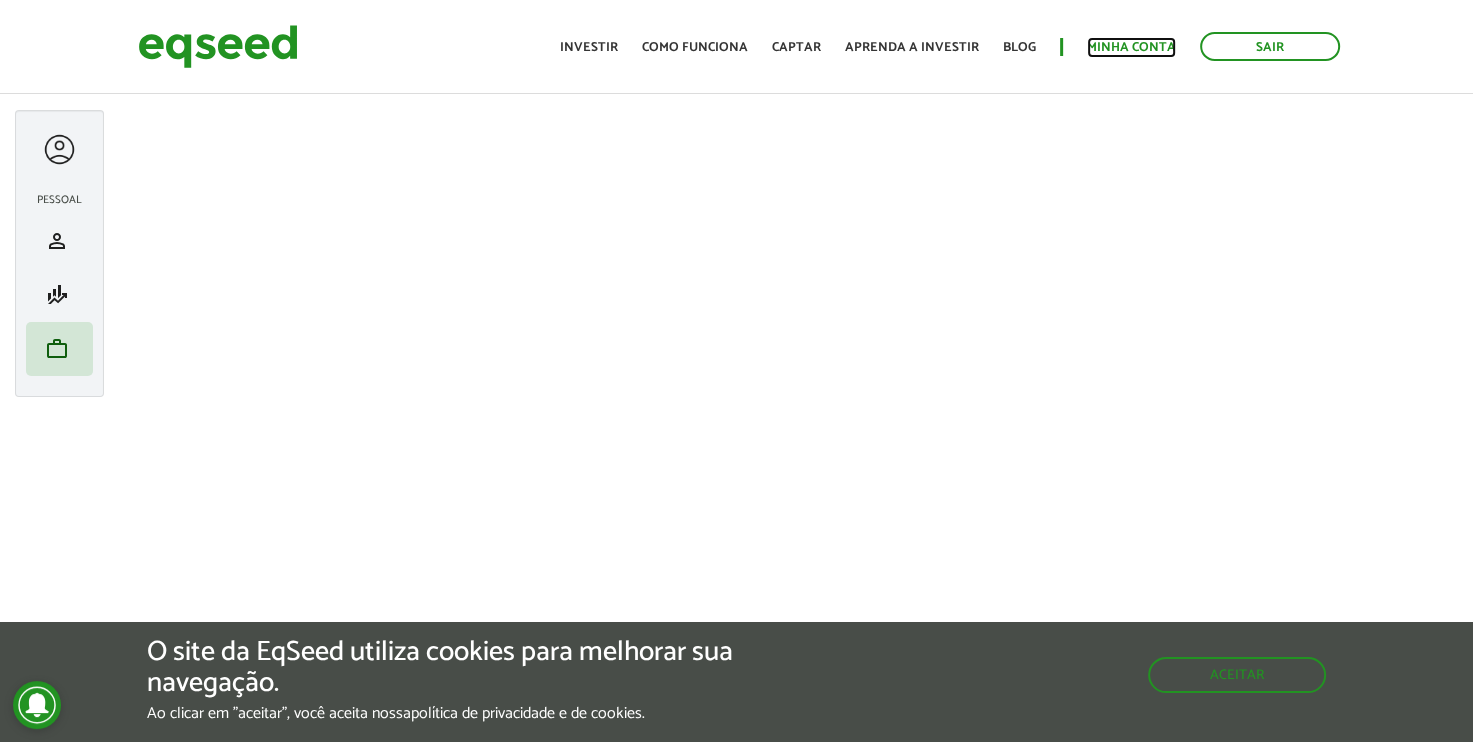 click on "Minha conta" at bounding box center [1131, 47] 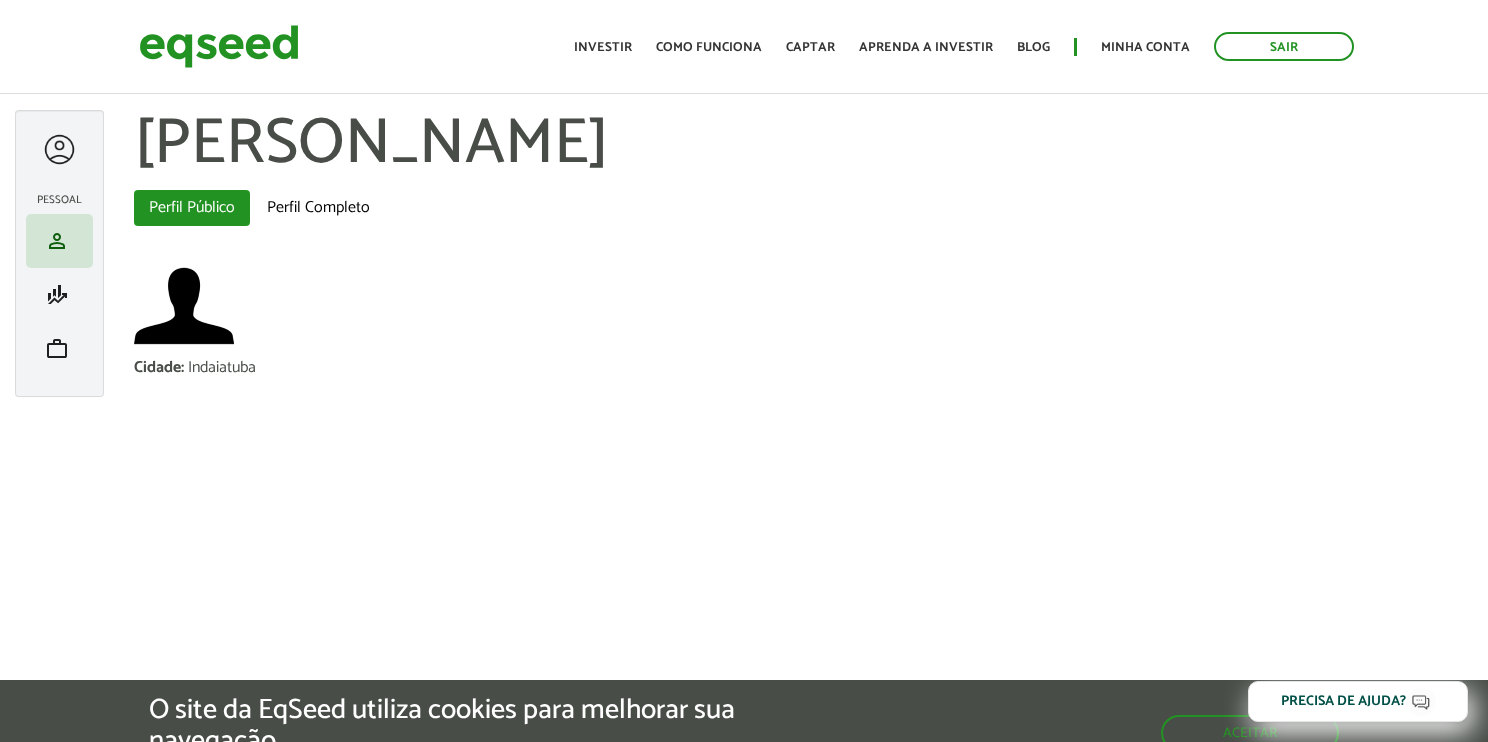 scroll, scrollTop: 0, scrollLeft: 0, axis: both 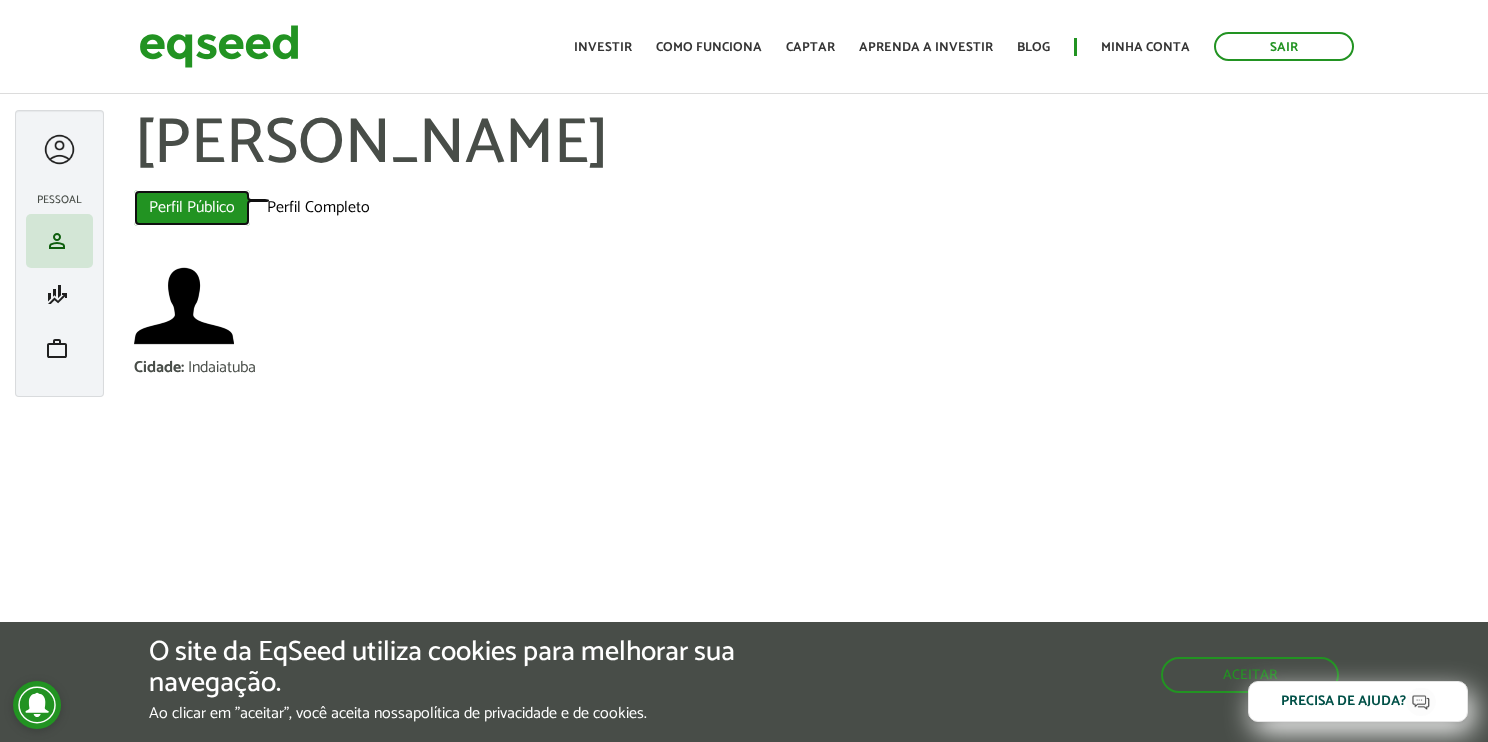click on "Perfil Público (aba ativa)" at bounding box center (192, 208) 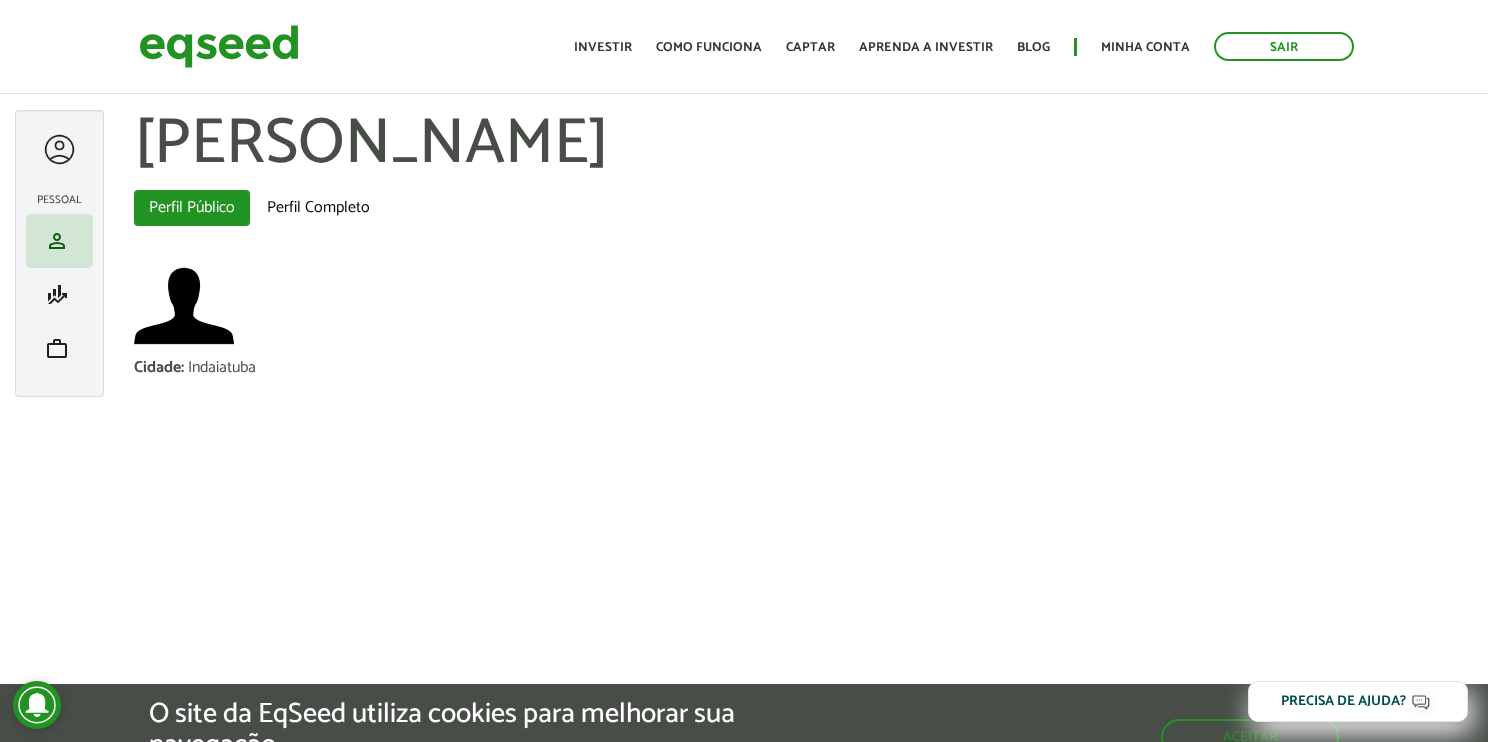 scroll, scrollTop: 0, scrollLeft: 0, axis: both 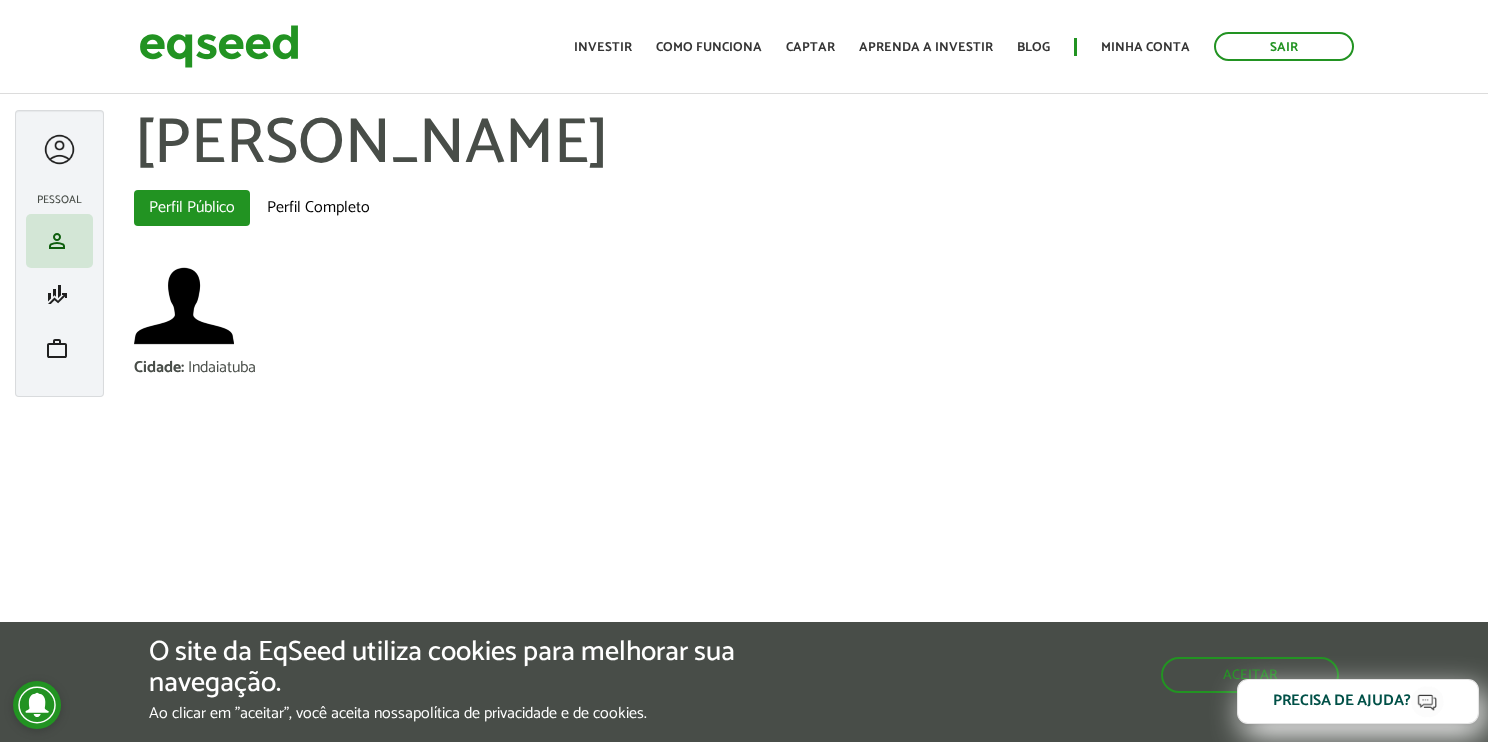 click on "Precisa de ajuda?" at bounding box center [1342, 701] 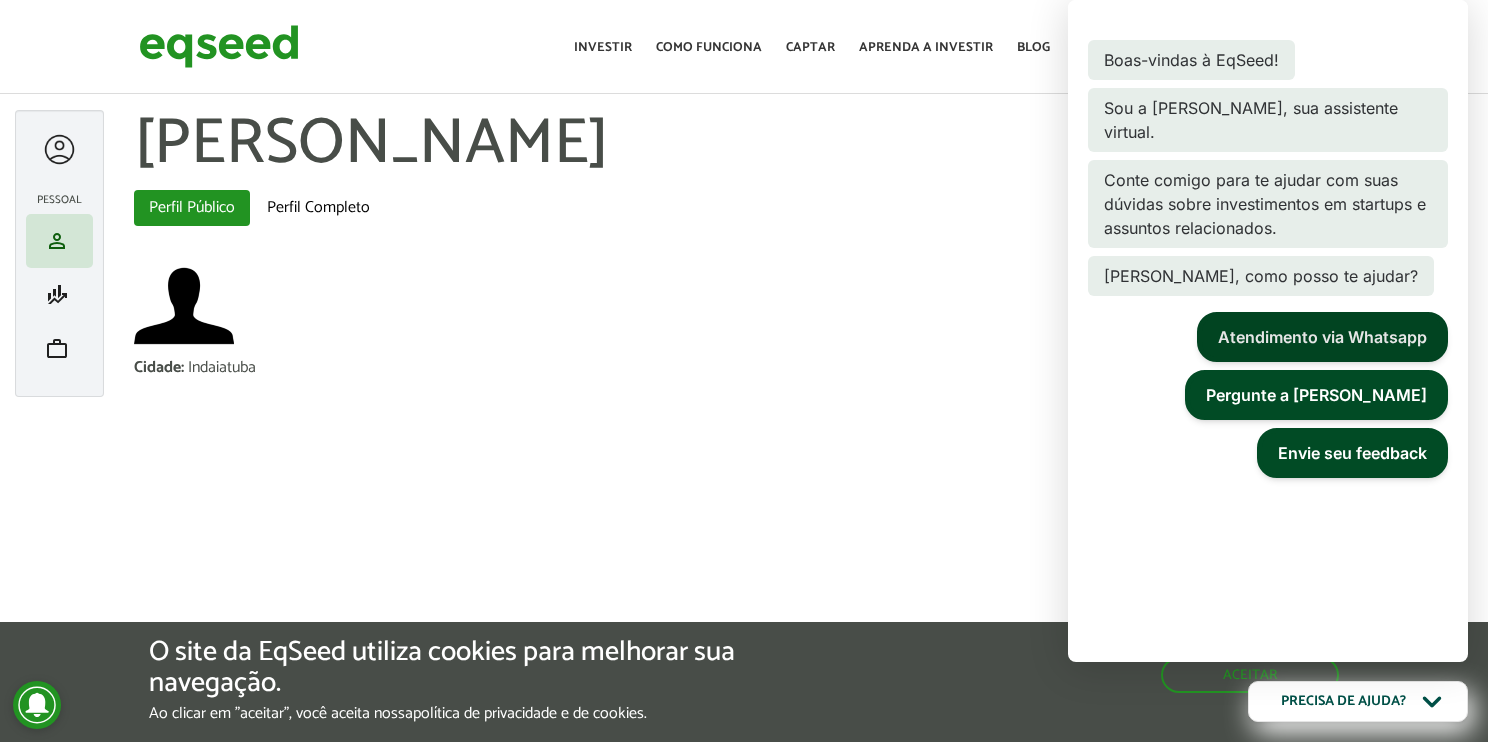 click on "Atendimento via Whatsapp" at bounding box center [1322, 337] 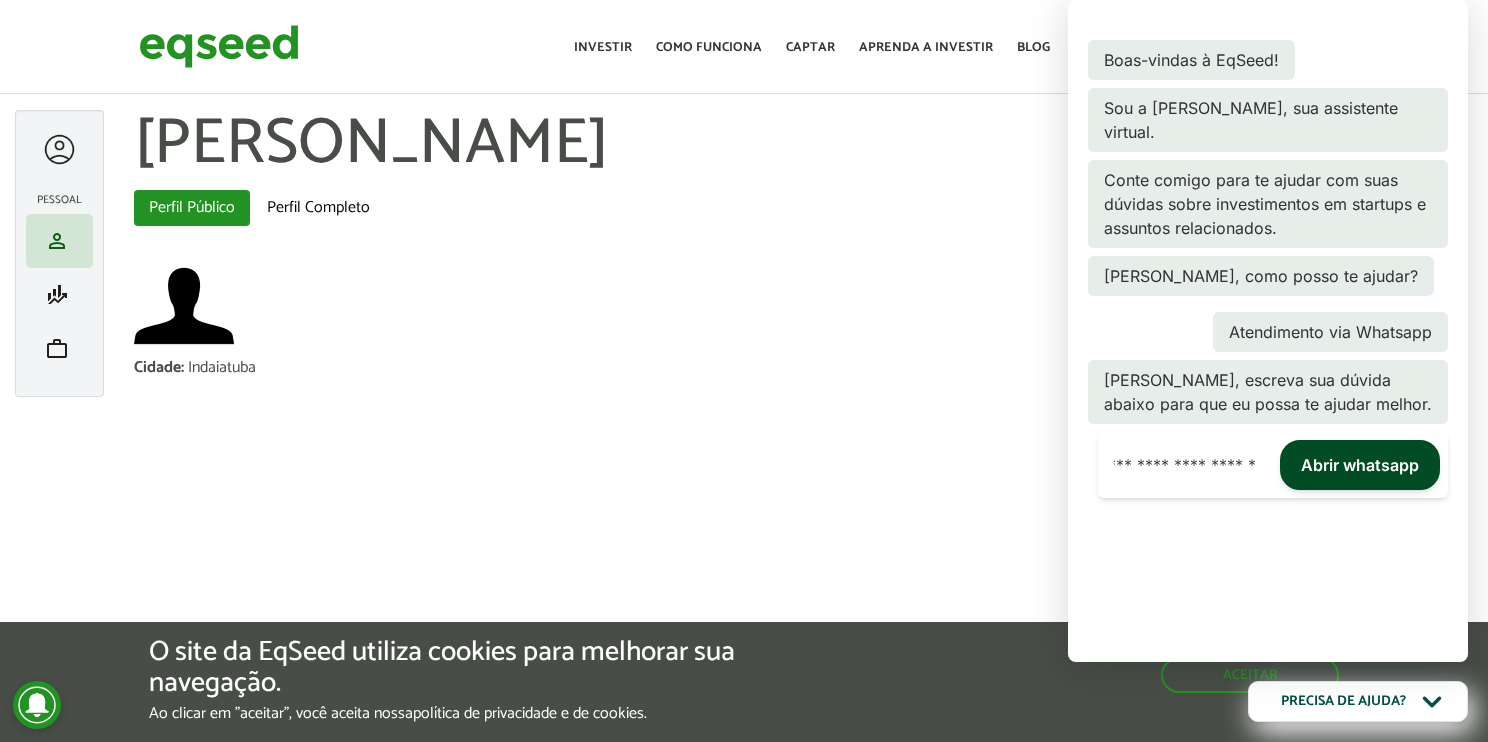 scroll, scrollTop: 0, scrollLeft: 186, axis: horizontal 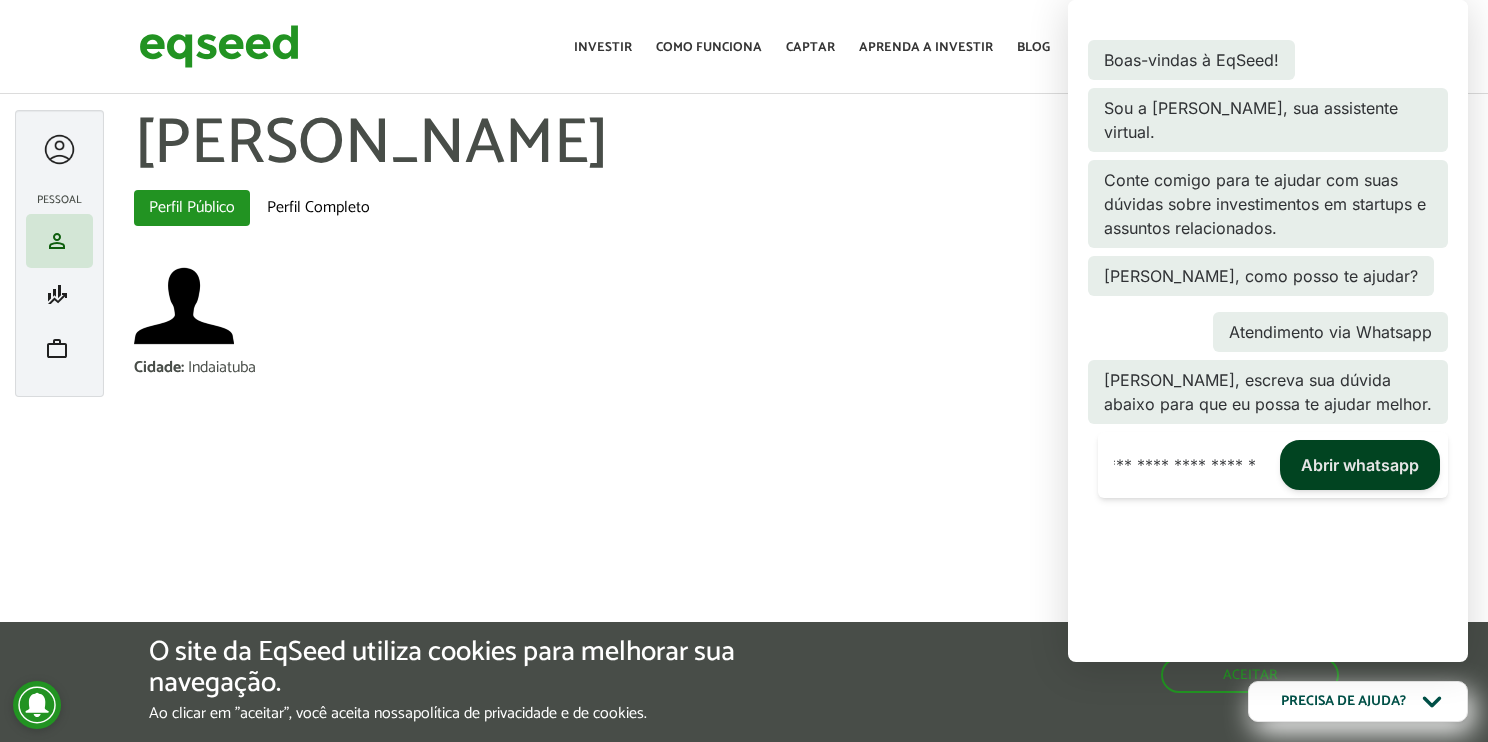 type on "**********" 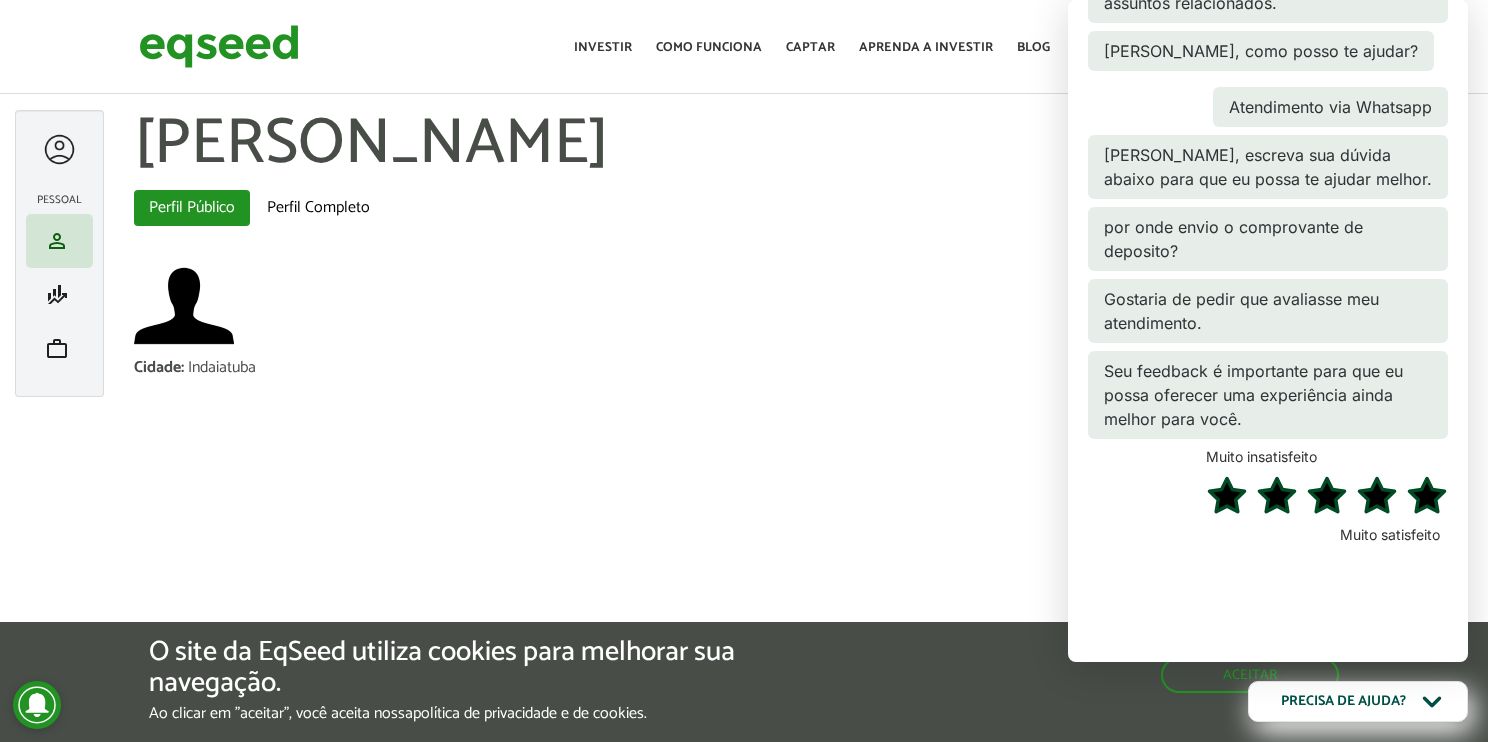 scroll, scrollTop: 228, scrollLeft: 0, axis: vertical 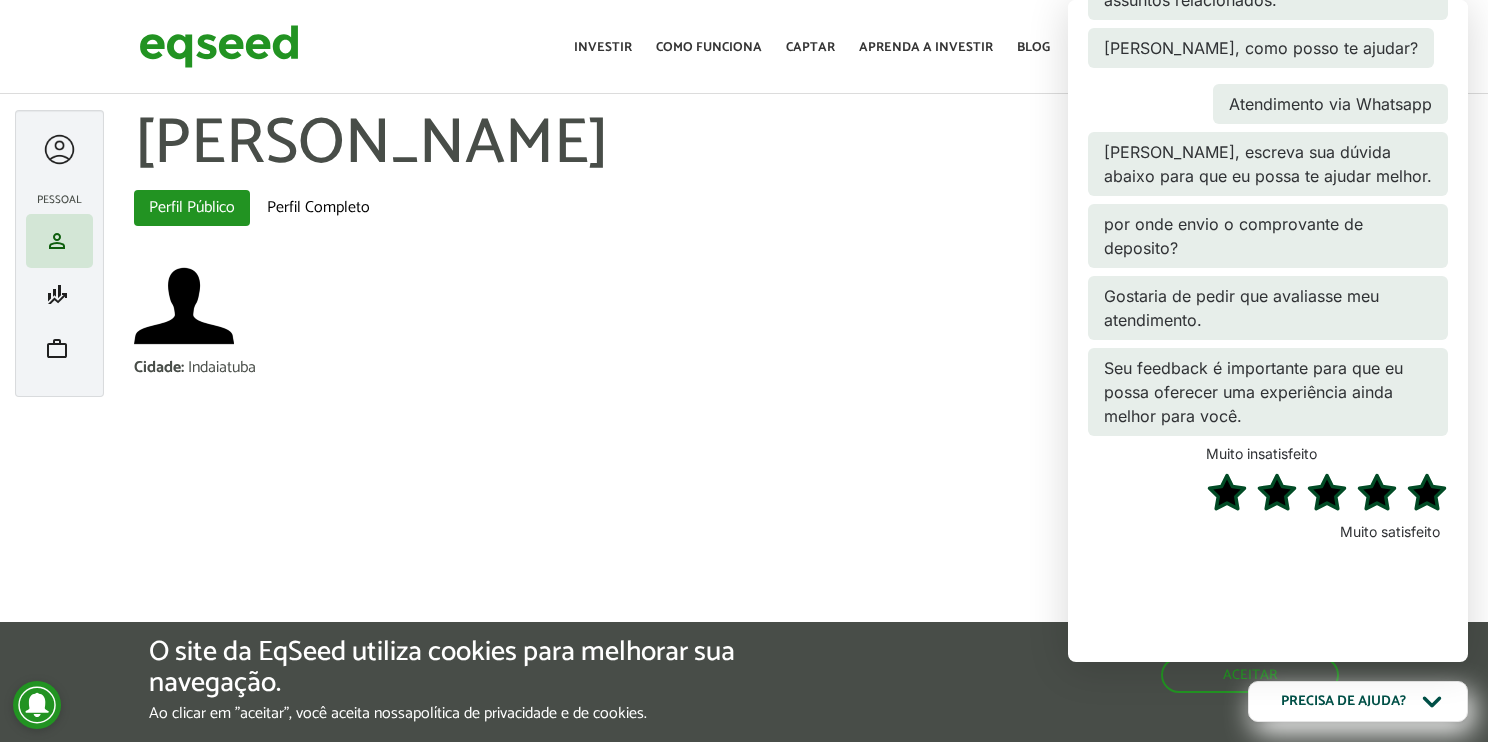 click on "Alain Teisseire
left_panel_close
Pessoal
person Meu perfil
finance_mode Minha simulação
work Meu portfólio
Alain Teisseire
Abas primárias Perfil Público (aba ativa)
Perfil Completo
Cidade :
Indaiatuba
Voltar
Alain Teisseire close" at bounding box center [744, 320] 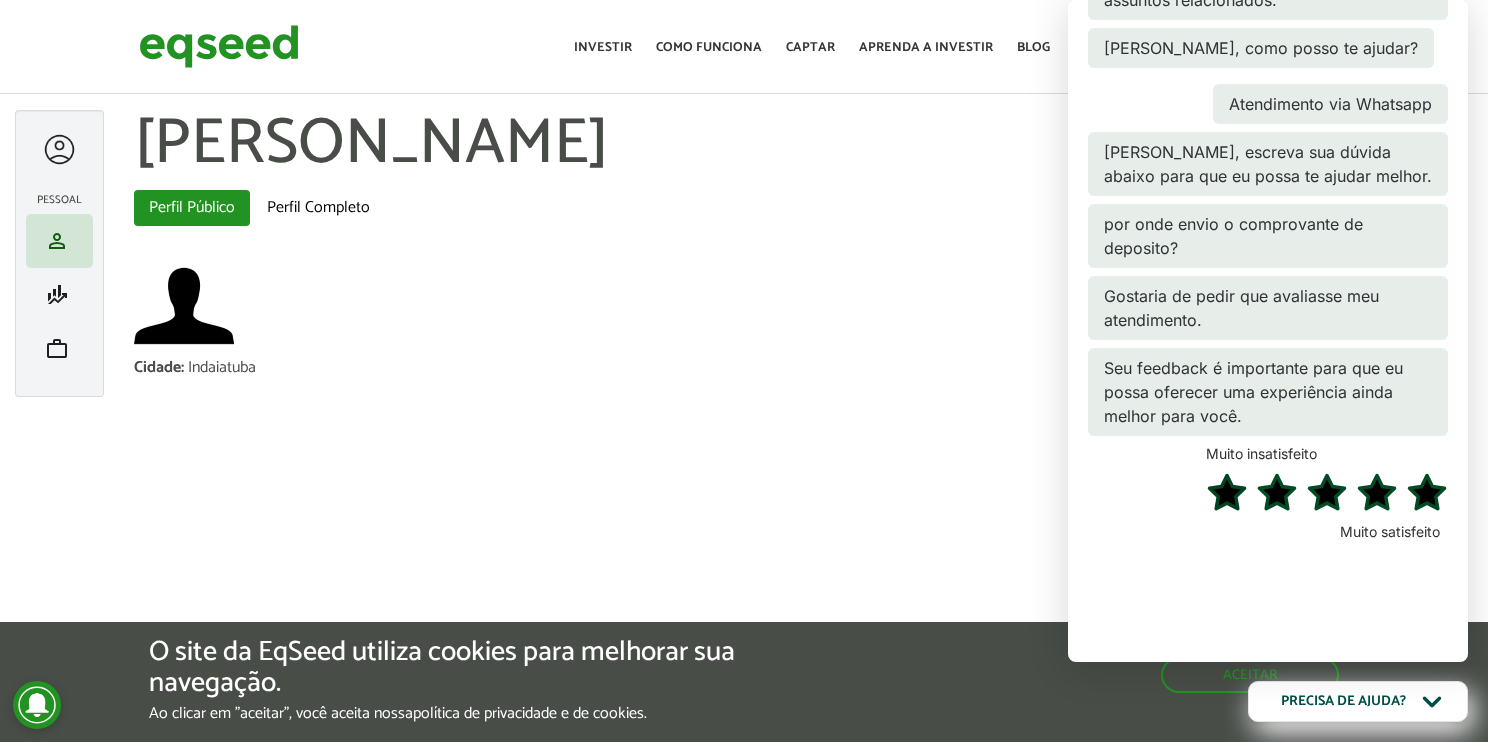 click 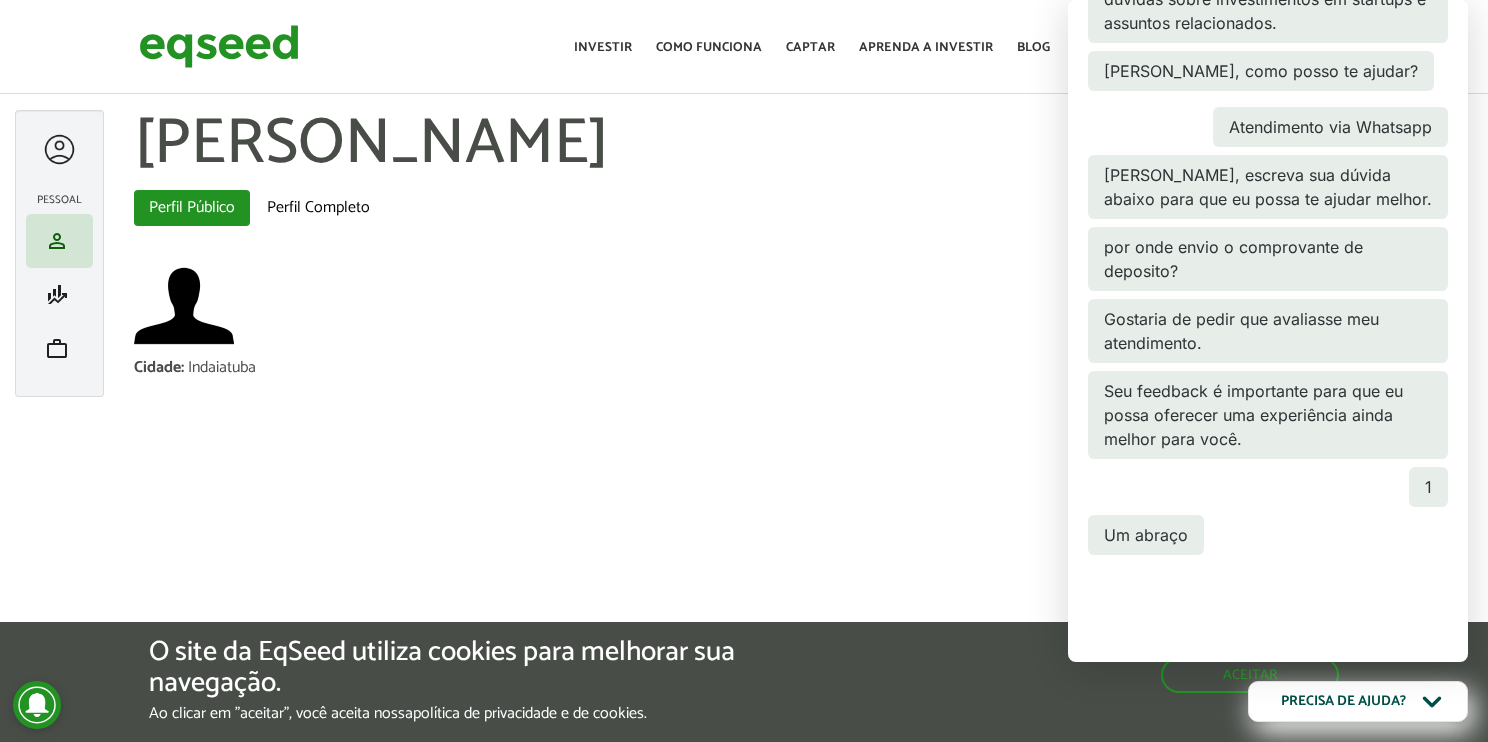 scroll, scrollTop: 209, scrollLeft: 0, axis: vertical 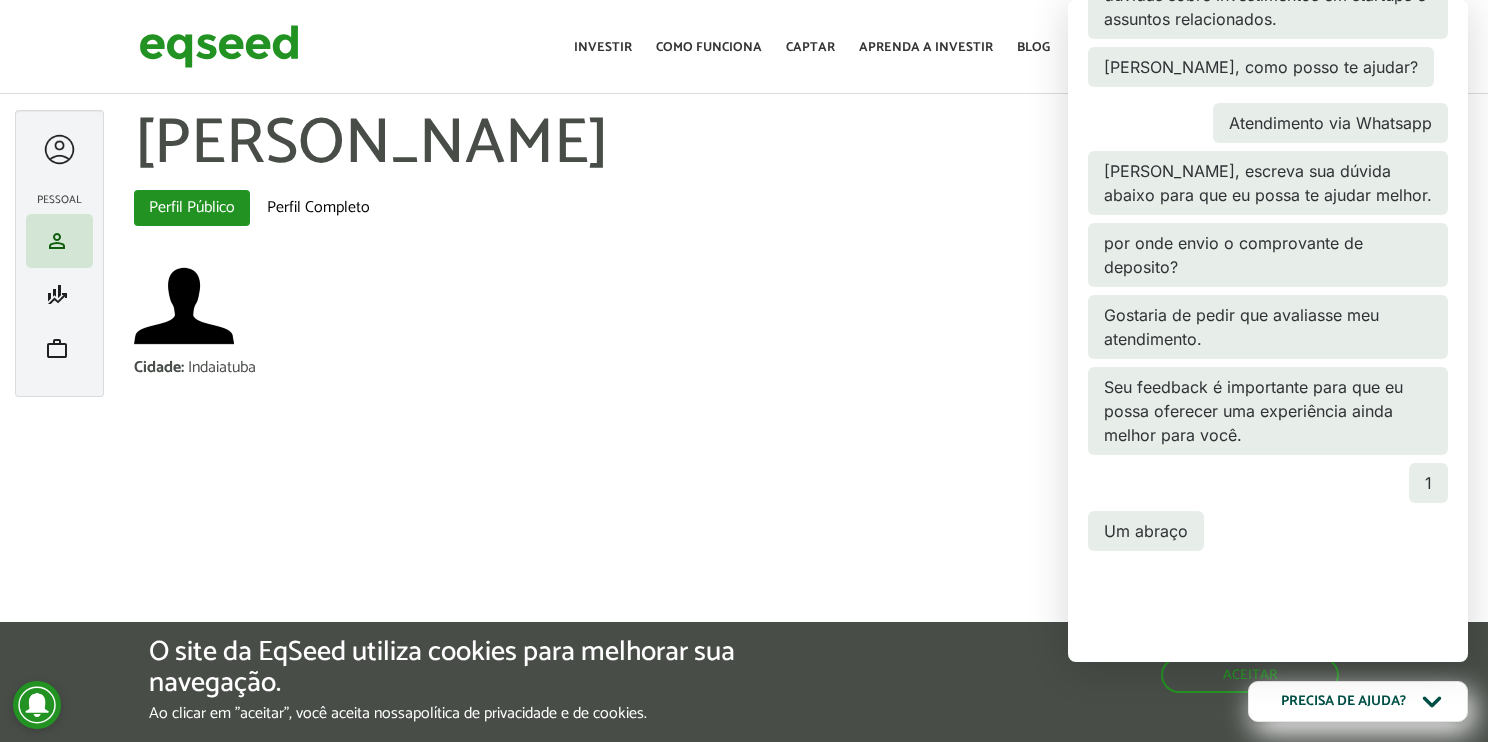 click on "1" at bounding box center (1428, 483) 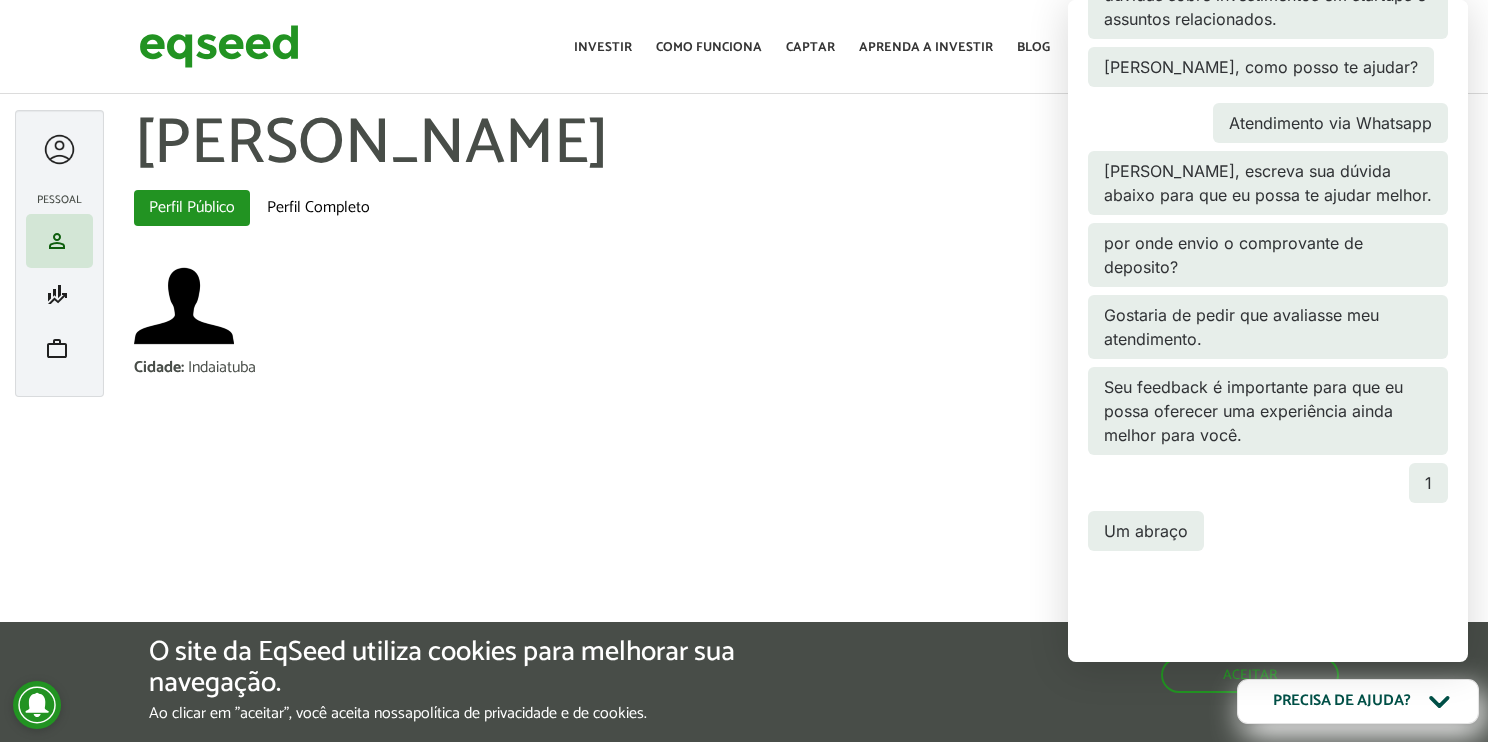 click 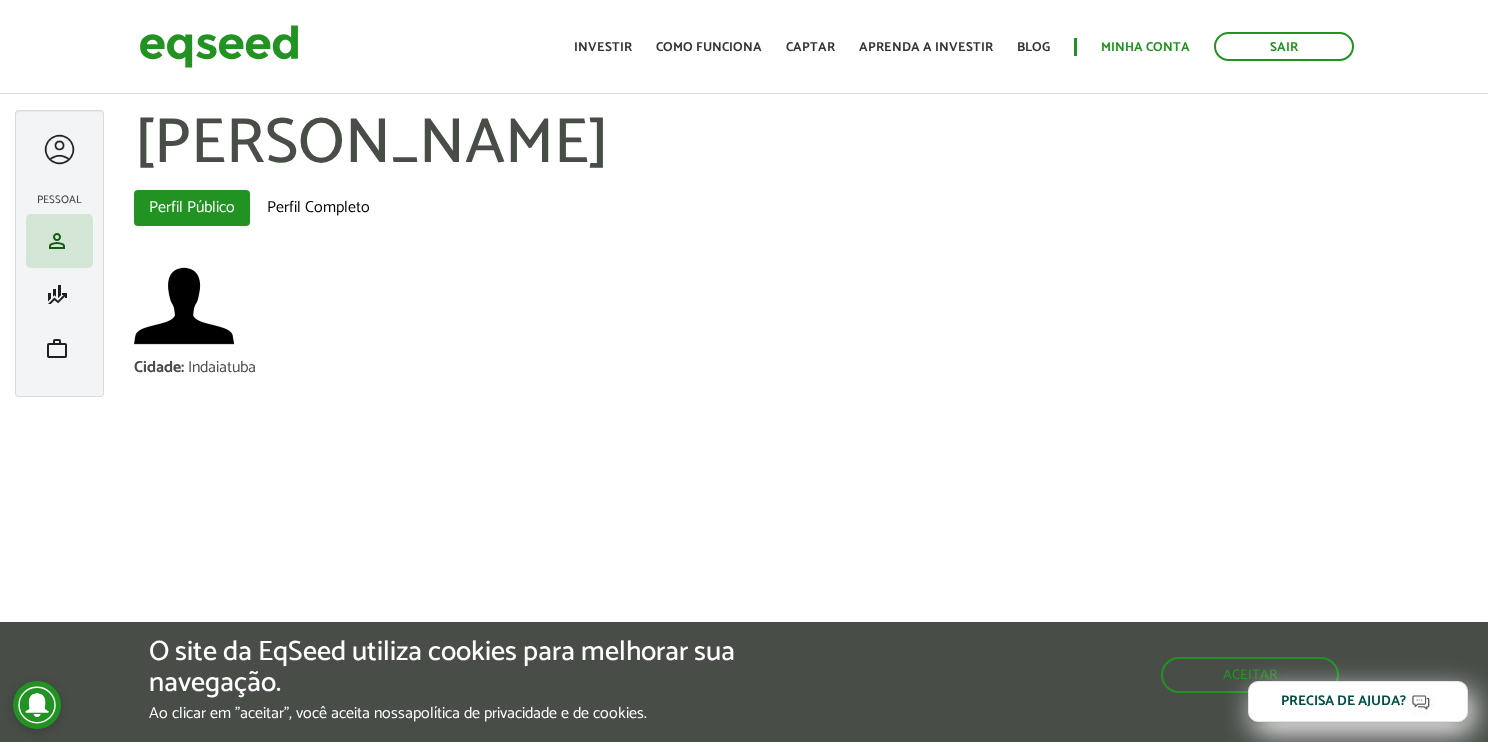scroll, scrollTop: 253, scrollLeft: 0, axis: vertical 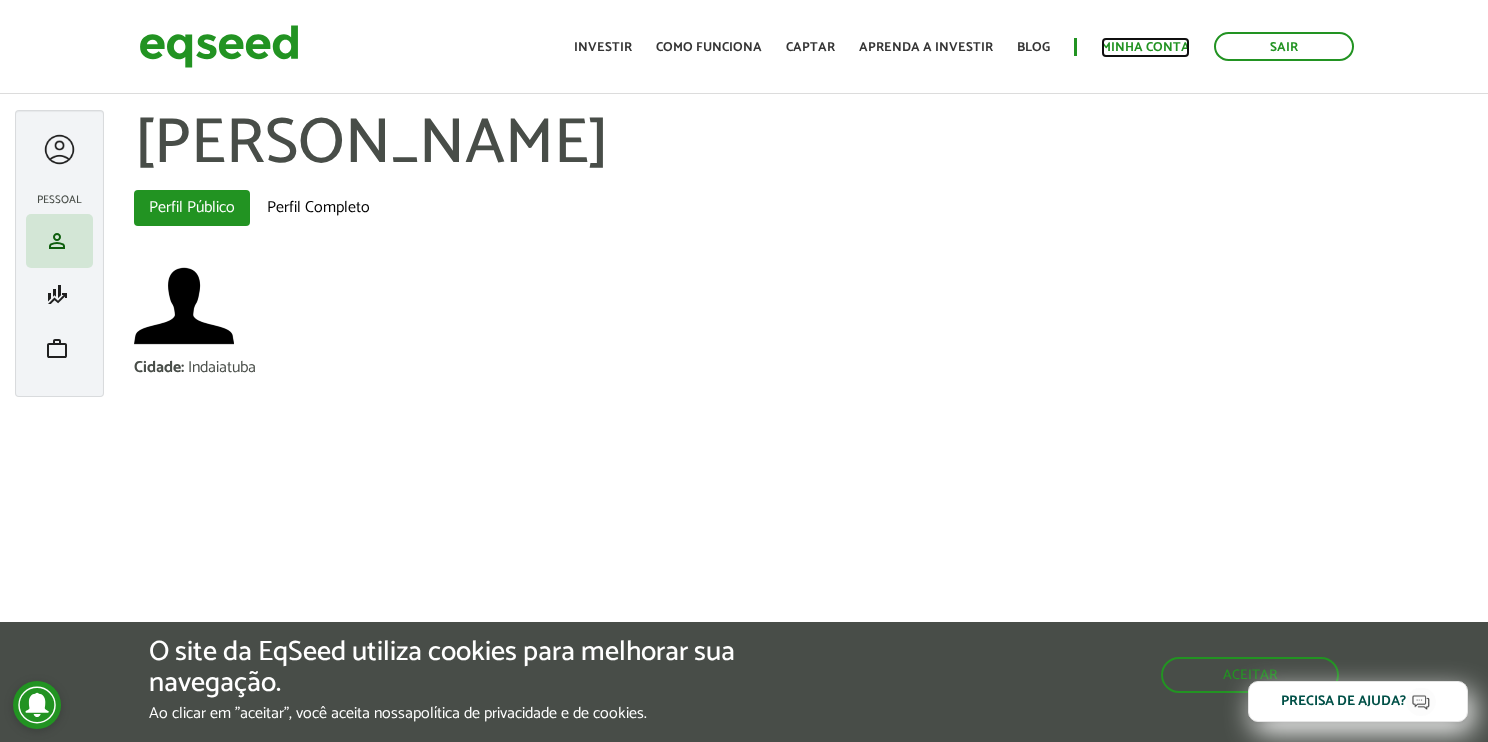 click on "Minha conta" at bounding box center [1145, 47] 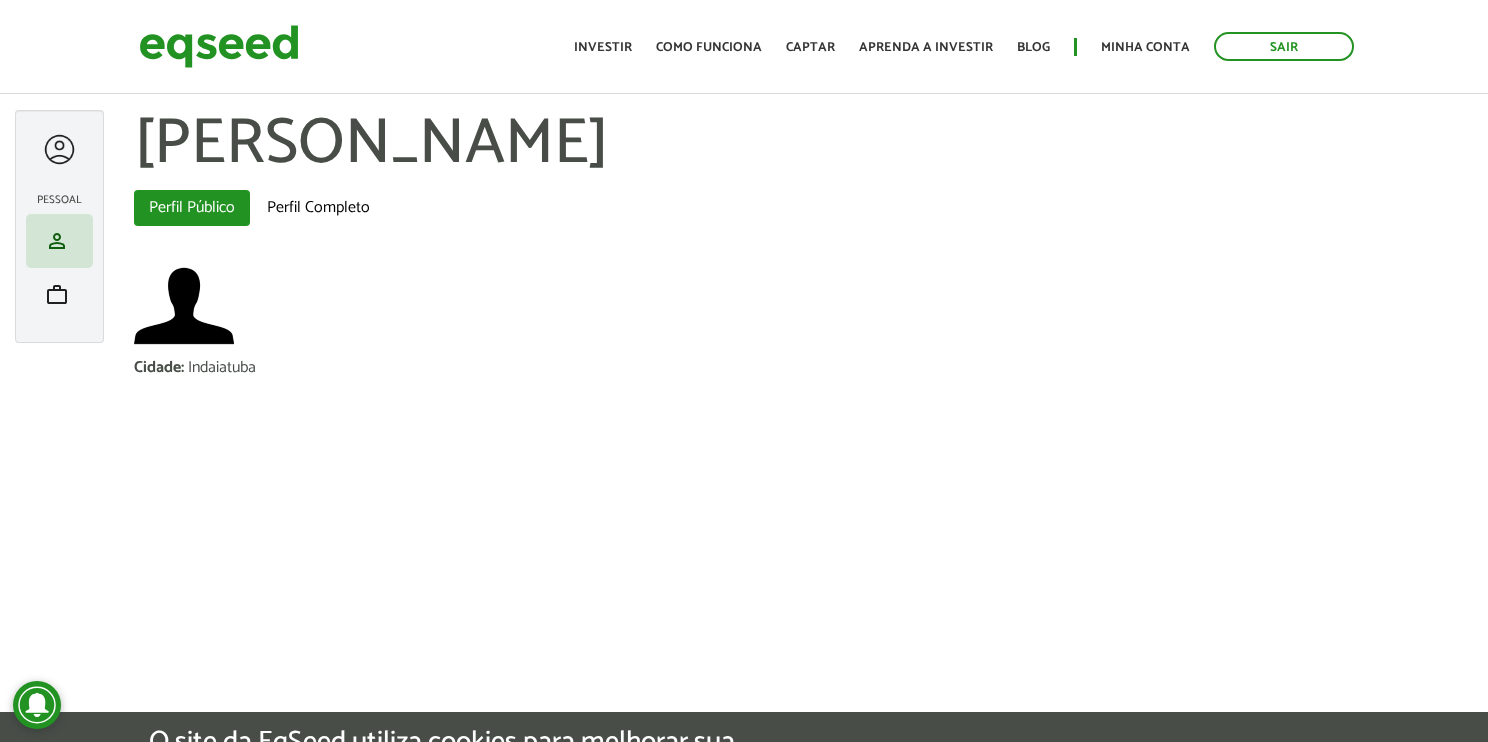 scroll, scrollTop: 0, scrollLeft: 0, axis: both 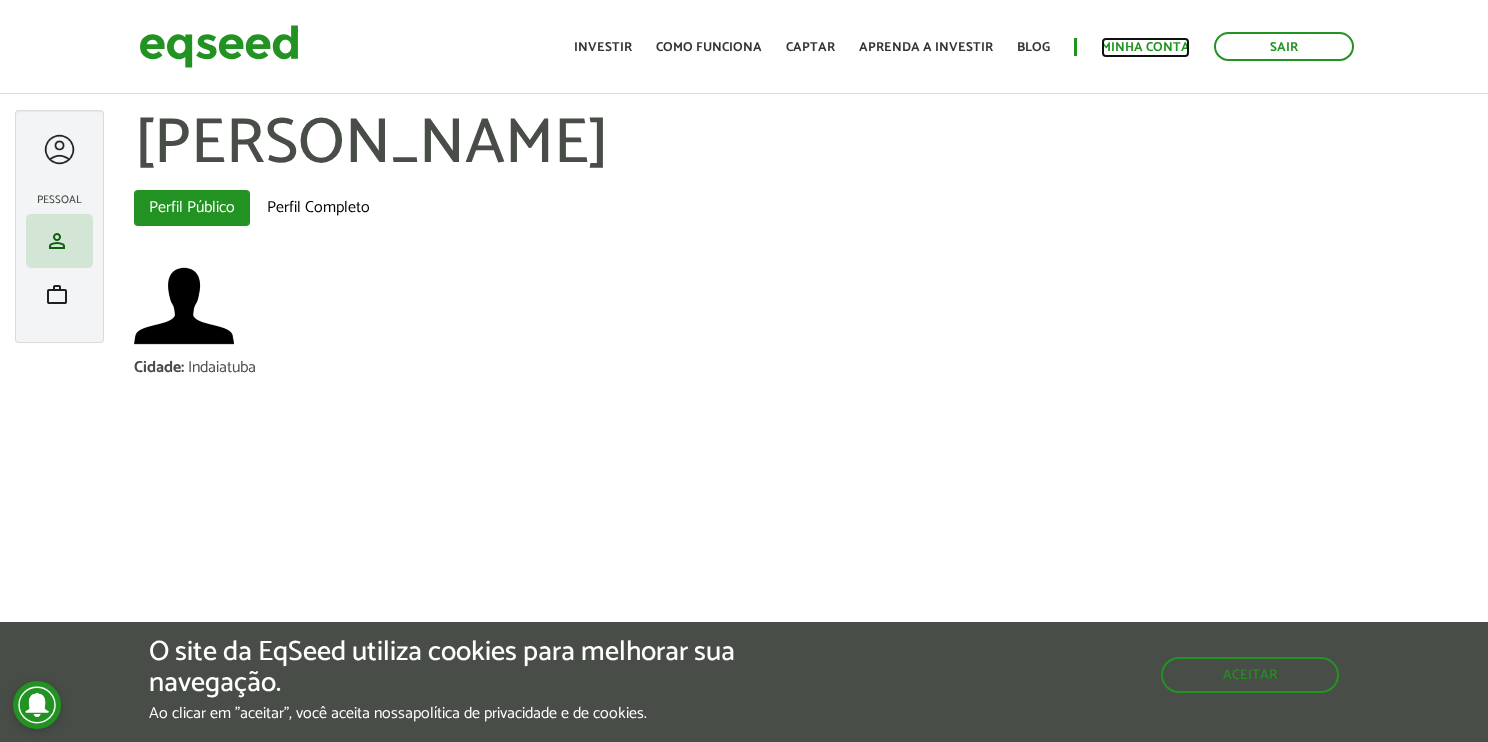 click on "Minha conta" at bounding box center [1145, 47] 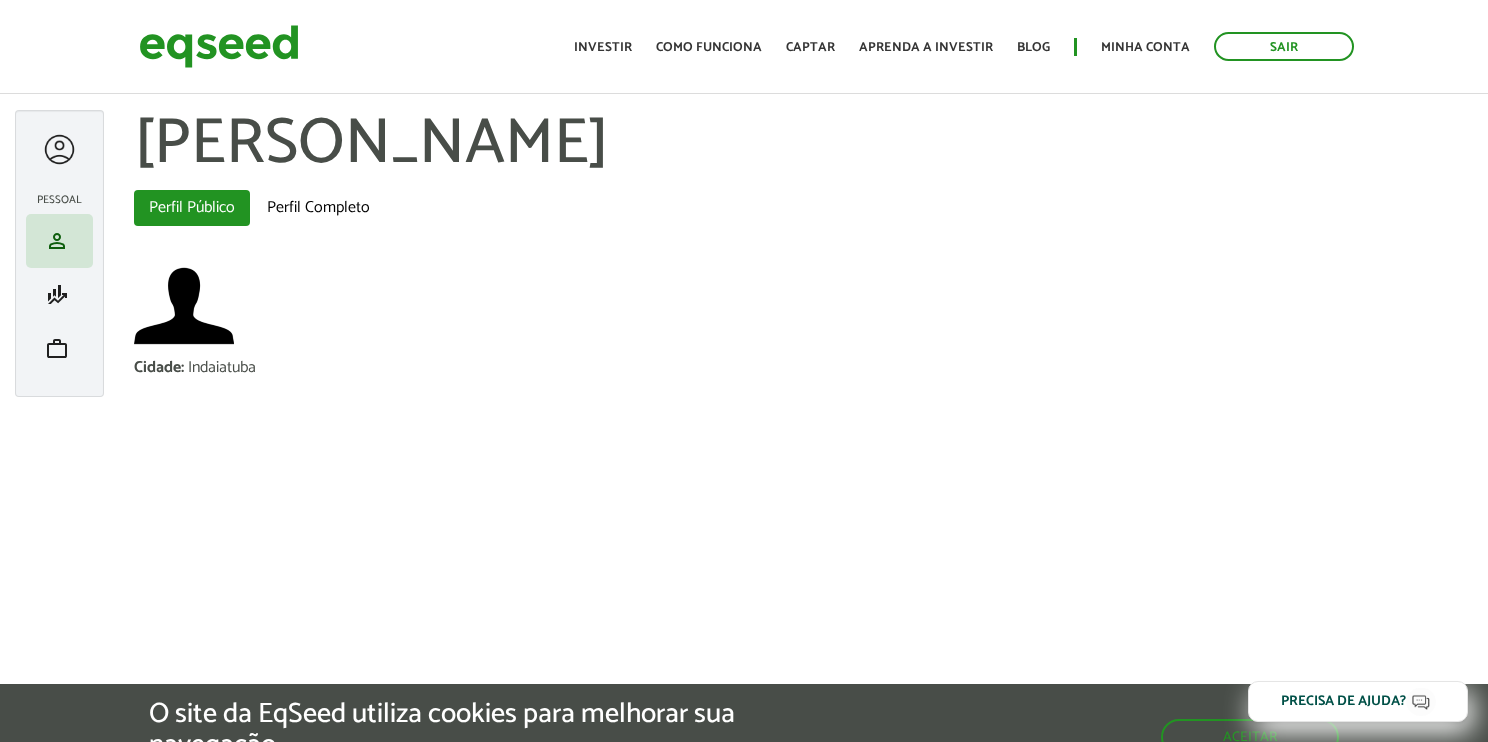 scroll, scrollTop: 0, scrollLeft: 0, axis: both 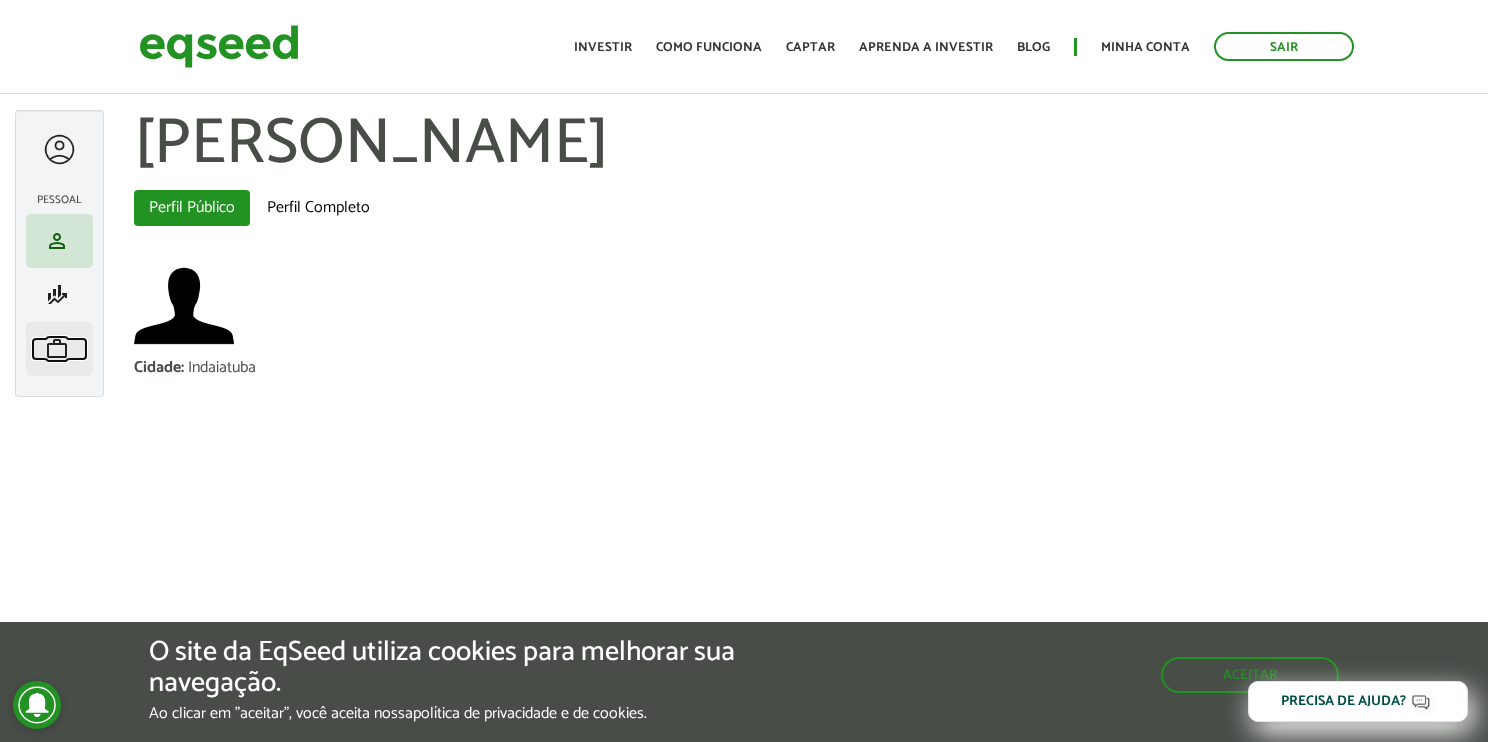 click on "work" at bounding box center [57, 349] 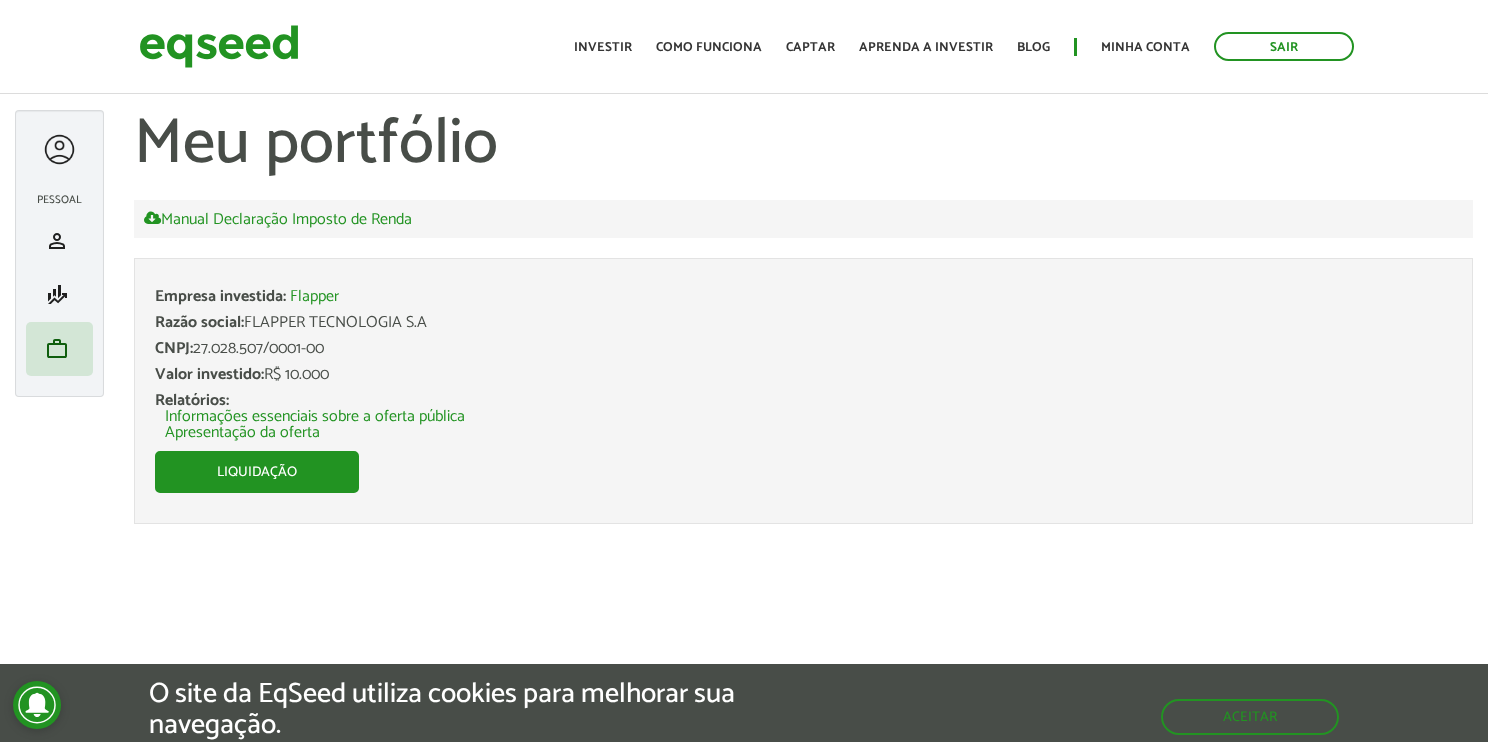 scroll, scrollTop: 0, scrollLeft: 0, axis: both 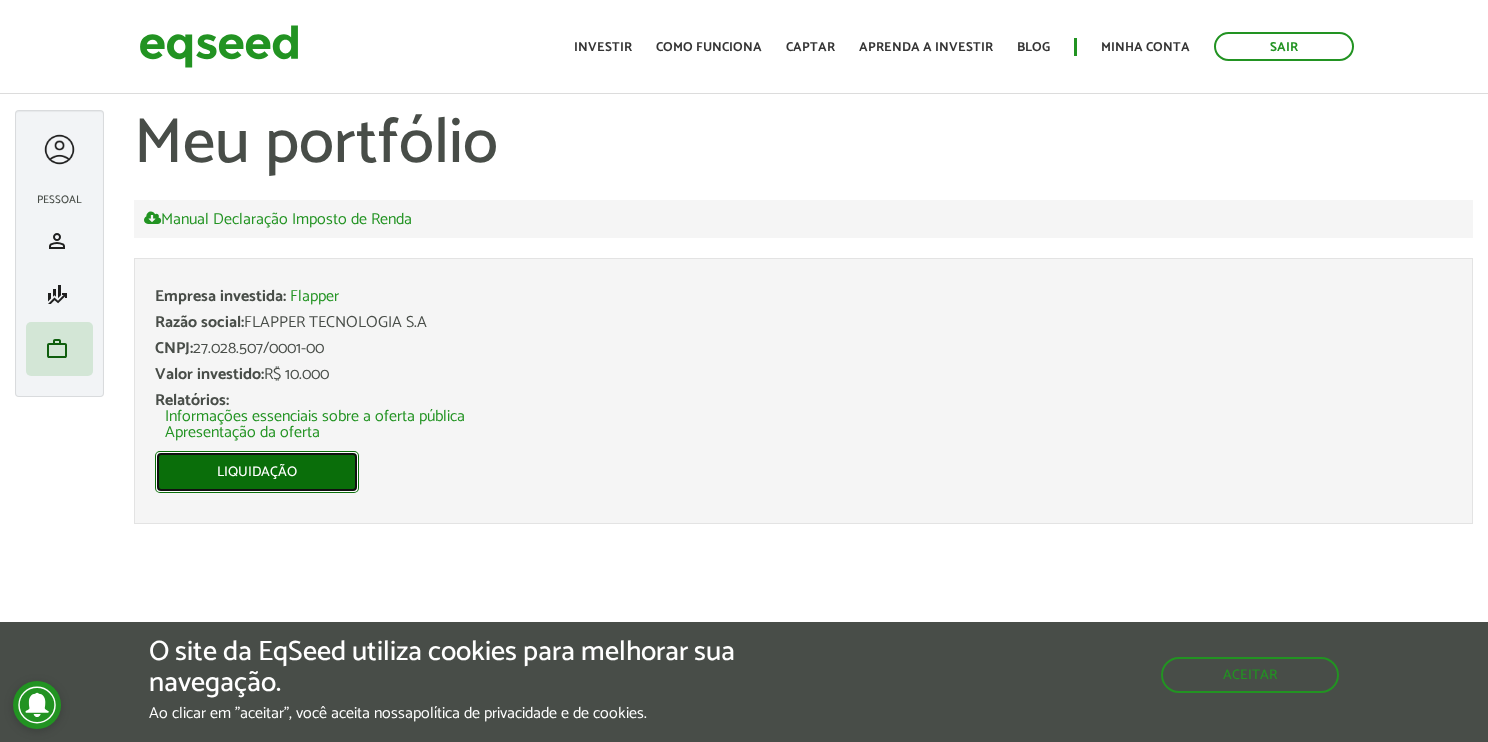 click on "Liquidação" at bounding box center (257, 472) 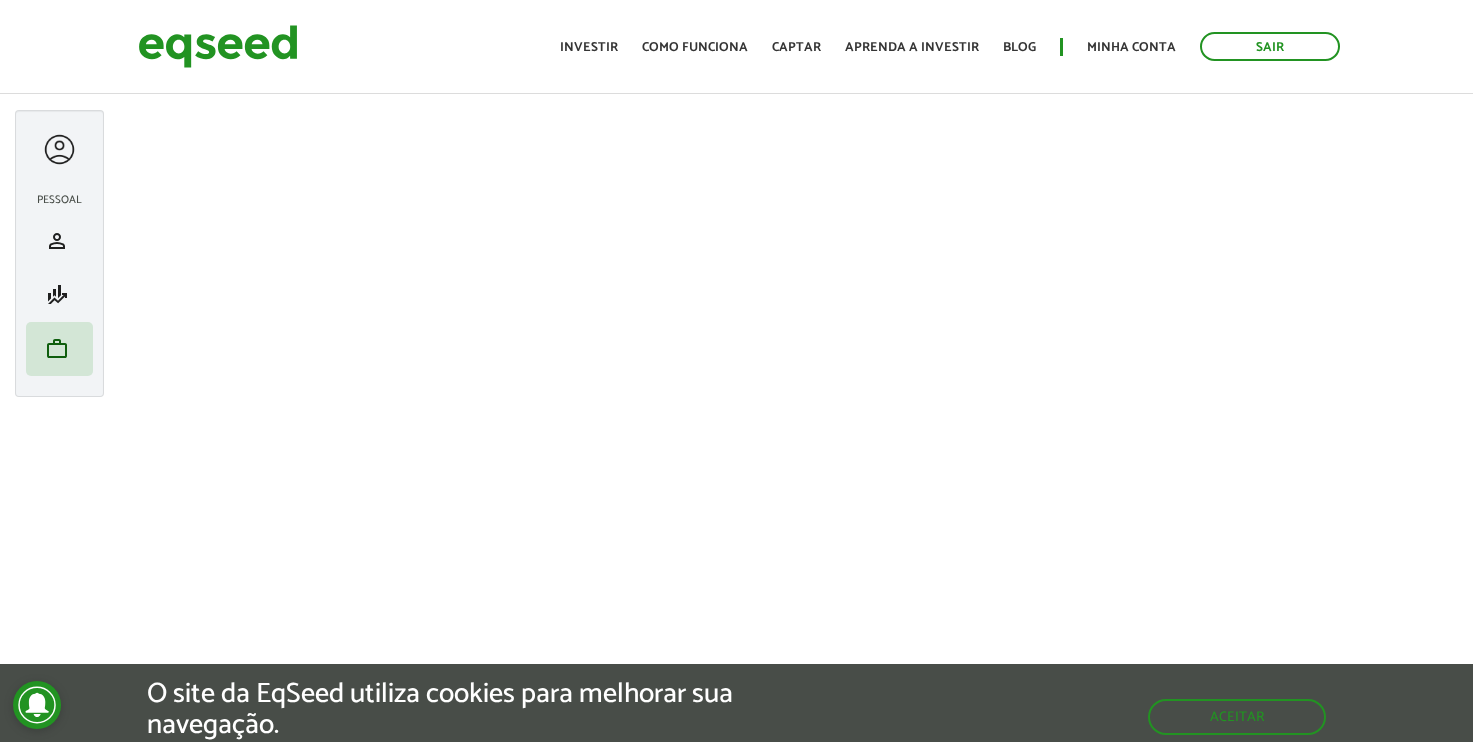 scroll, scrollTop: 0, scrollLeft: 0, axis: both 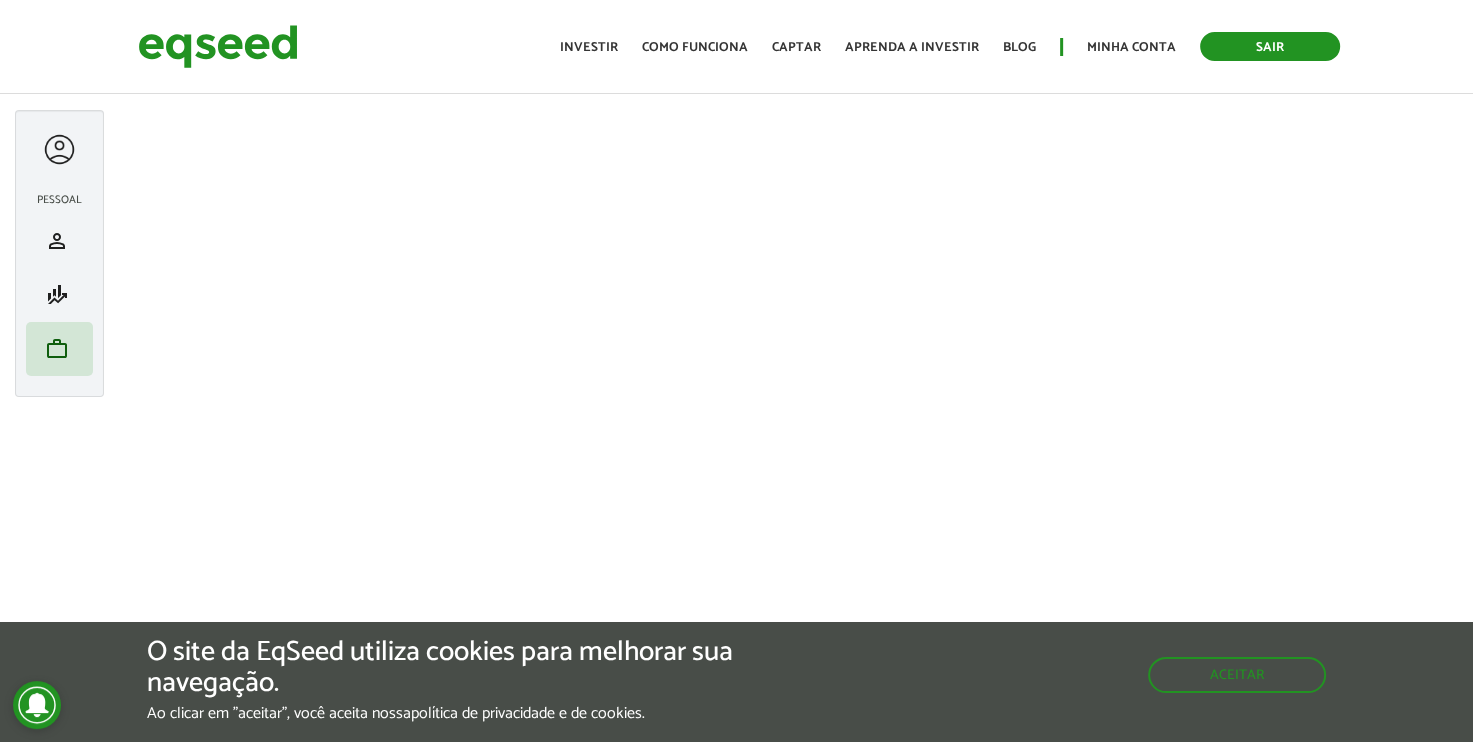 click on "Sair" at bounding box center [1270, 46] 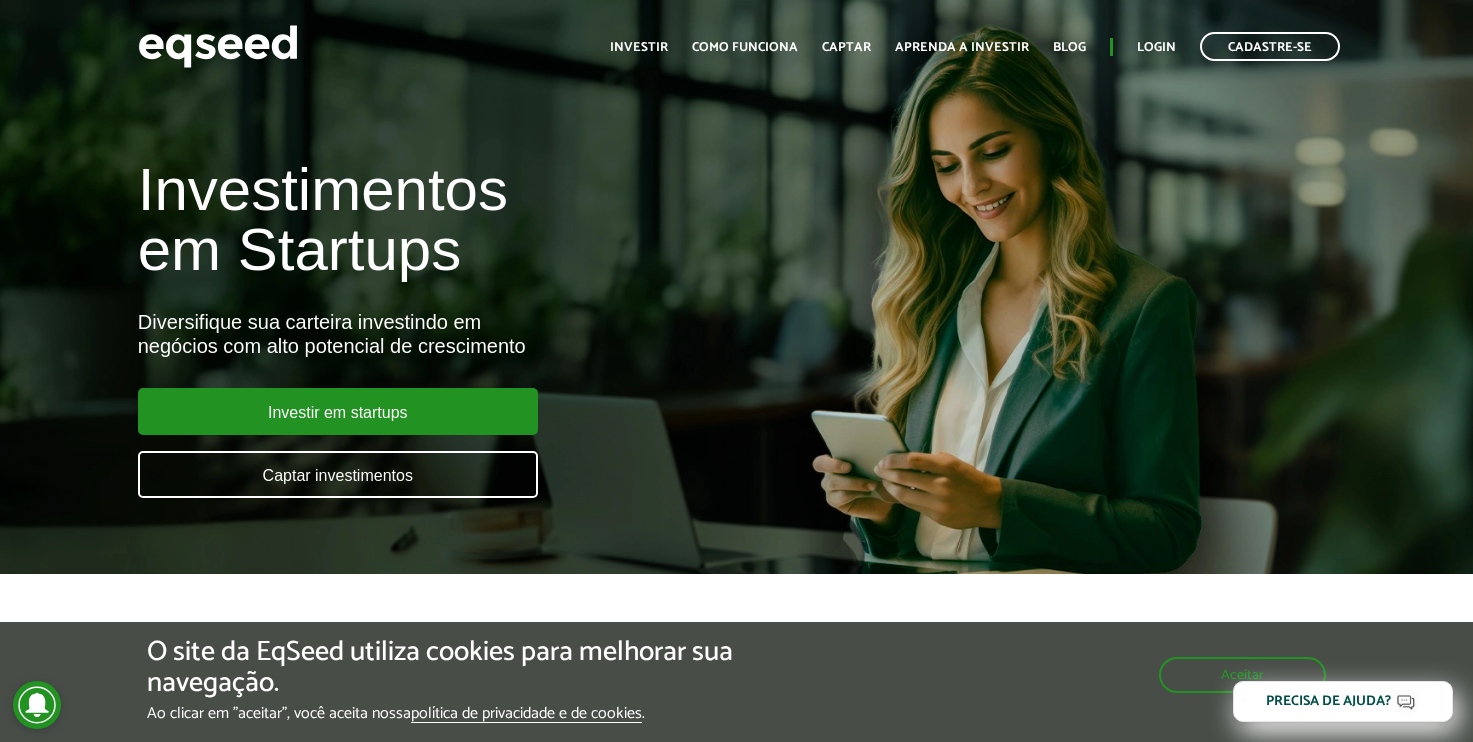 scroll, scrollTop: 0, scrollLeft: 0, axis: both 